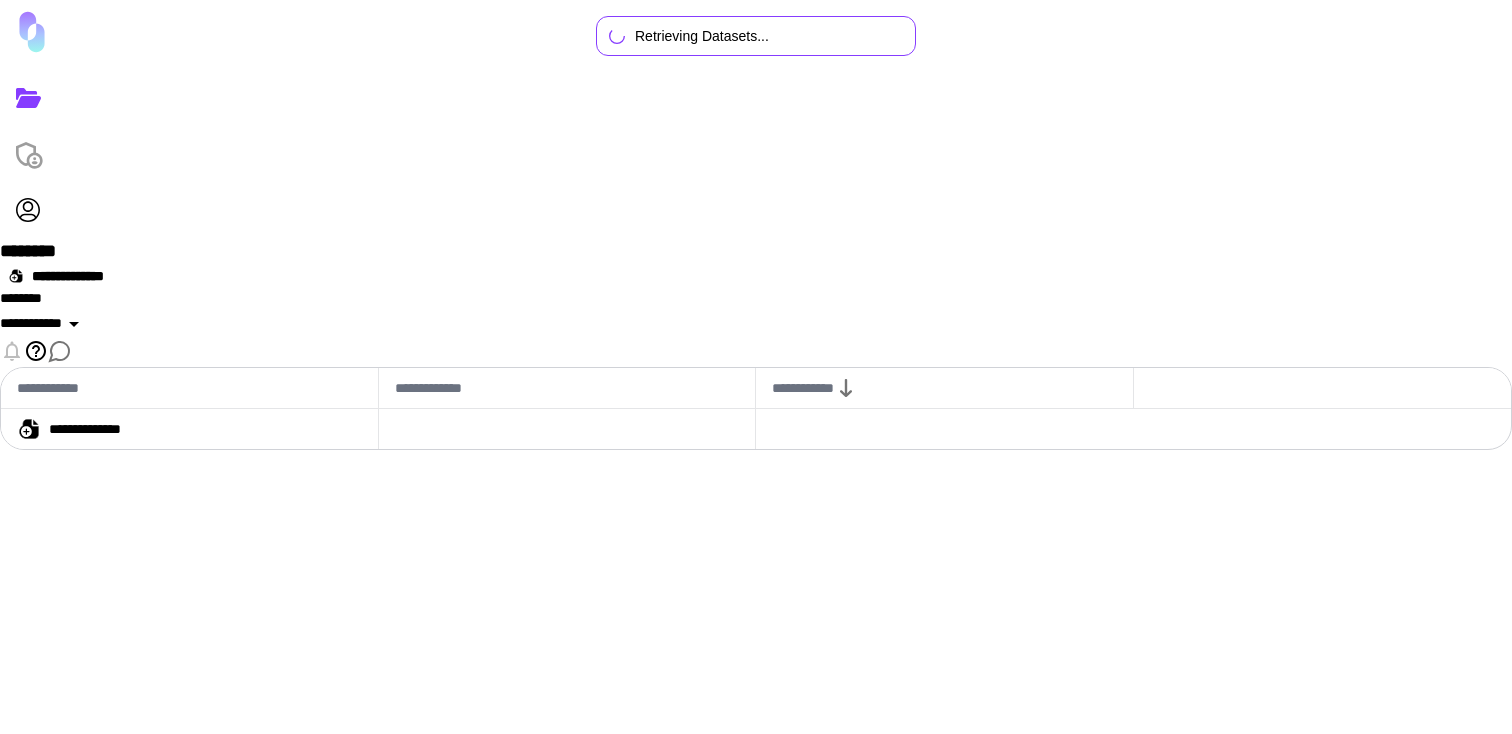 scroll, scrollTop: 0, scrollLeft: 0, axis: both 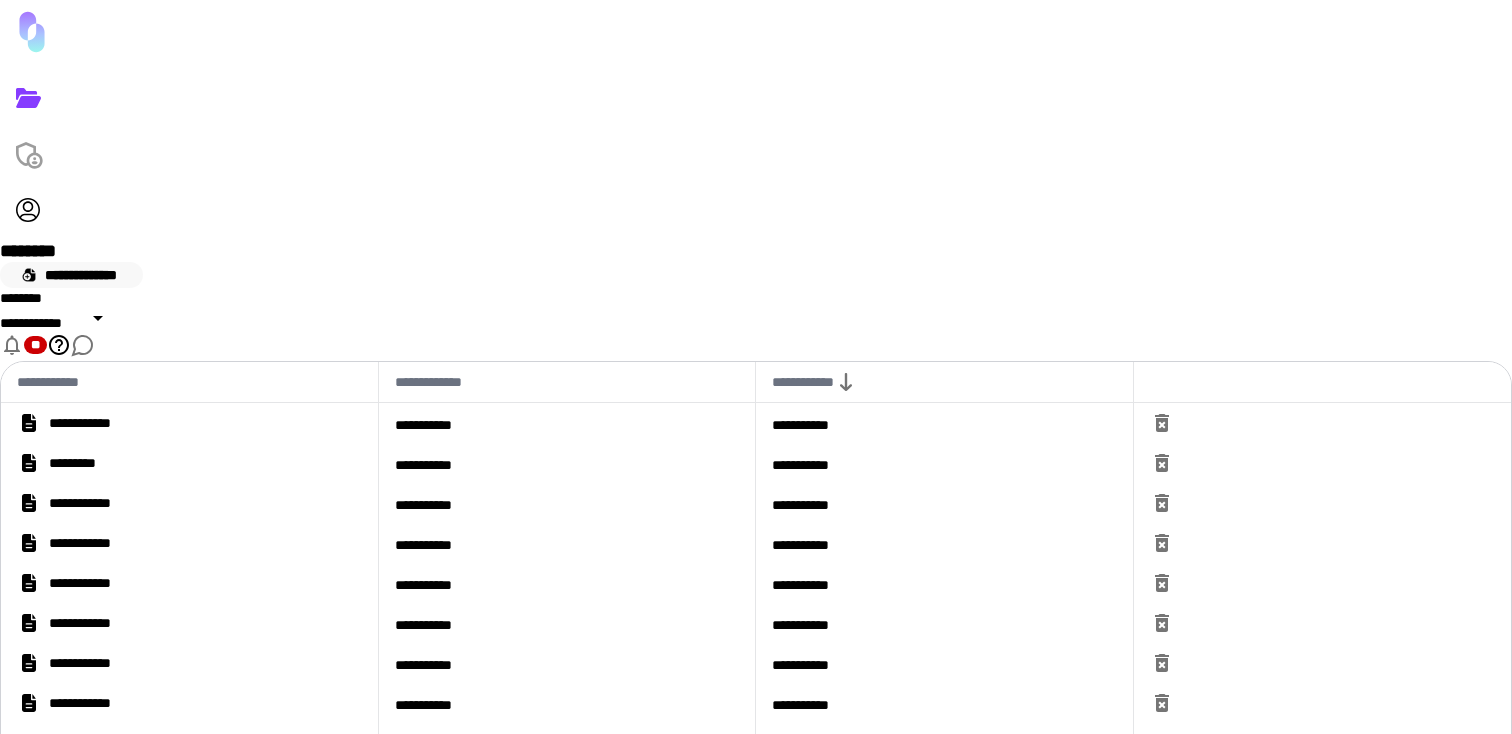 click on "**********" at bounding box center [71, 275] 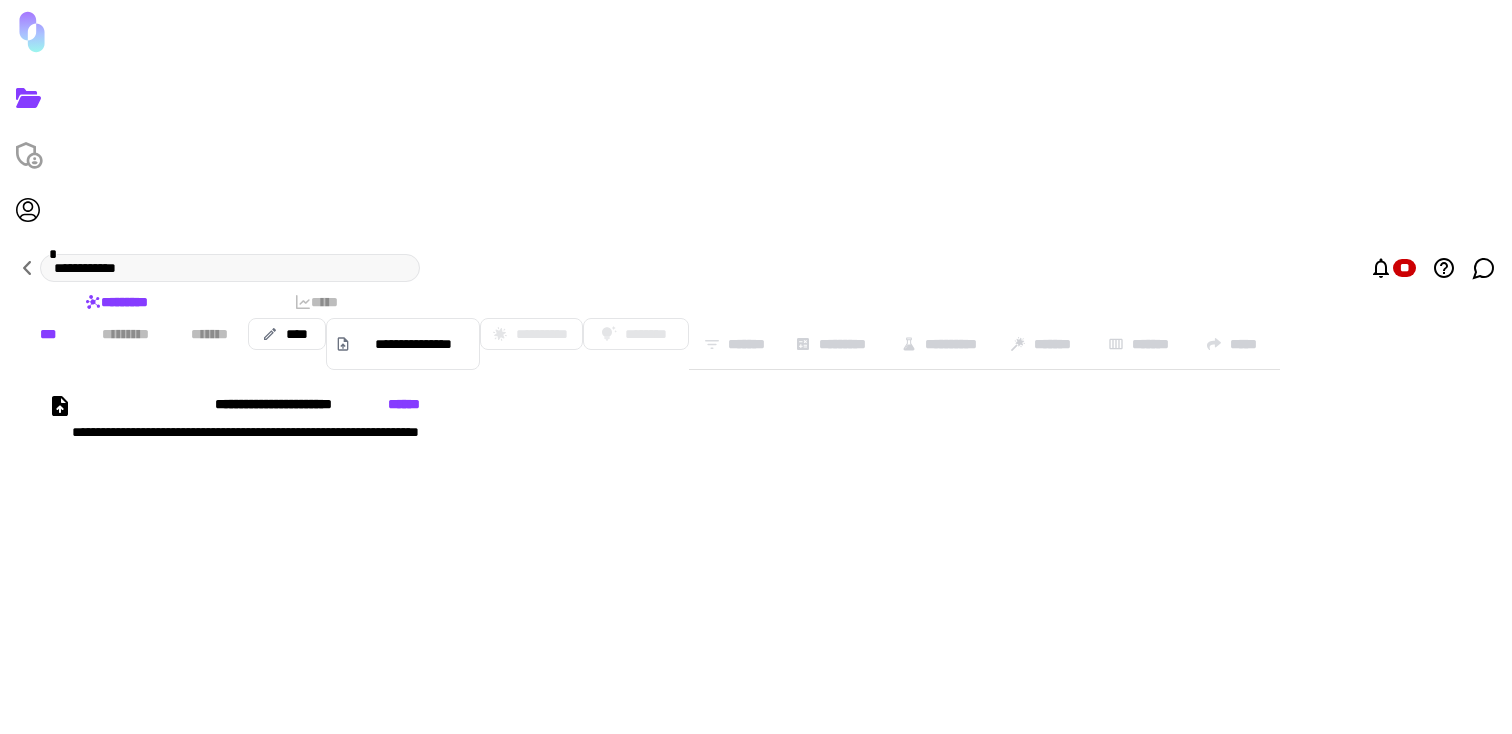 click on "**********" at bounding box center (410, 484) 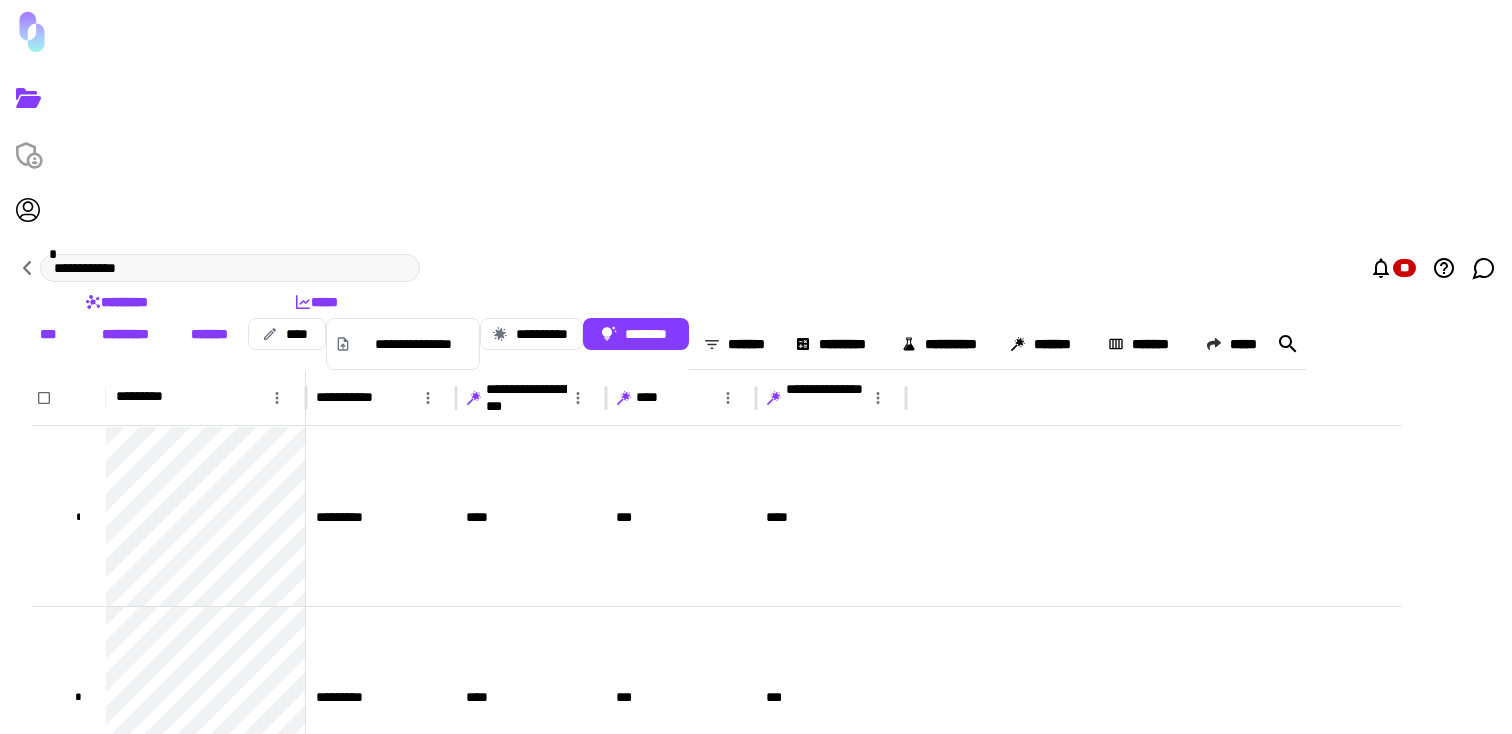 click on "*******" at bounding box center (209, 334) 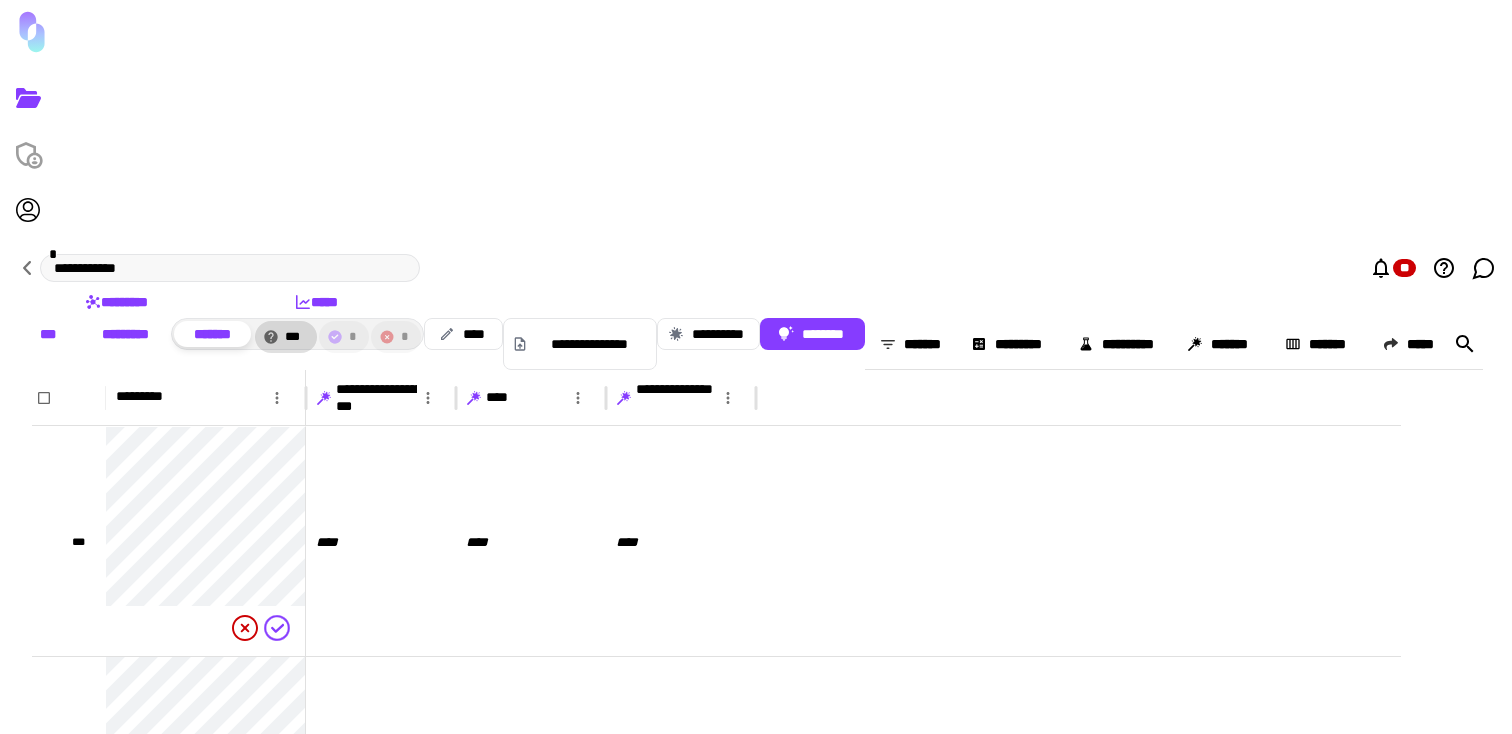 click 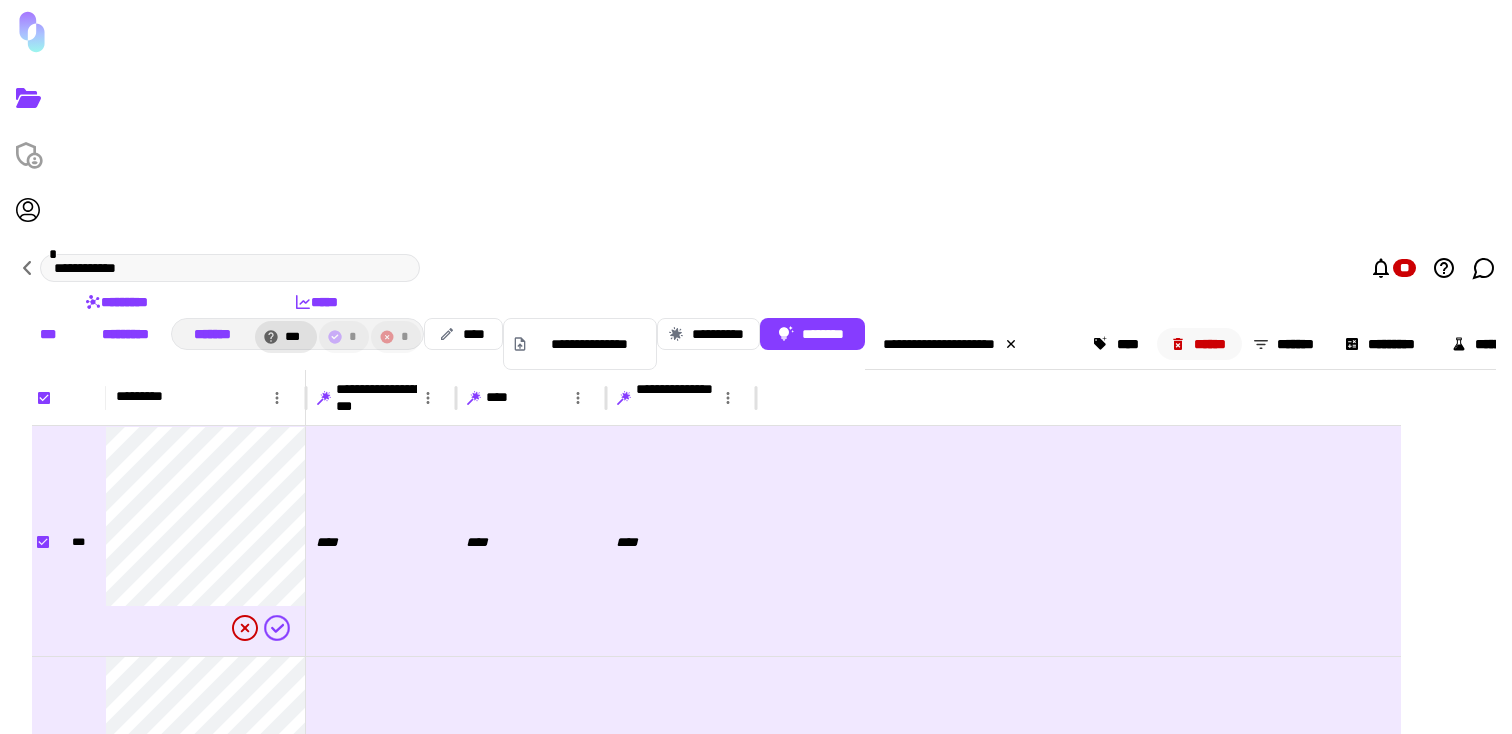 click on "******" at bounding box center (1200, 344) 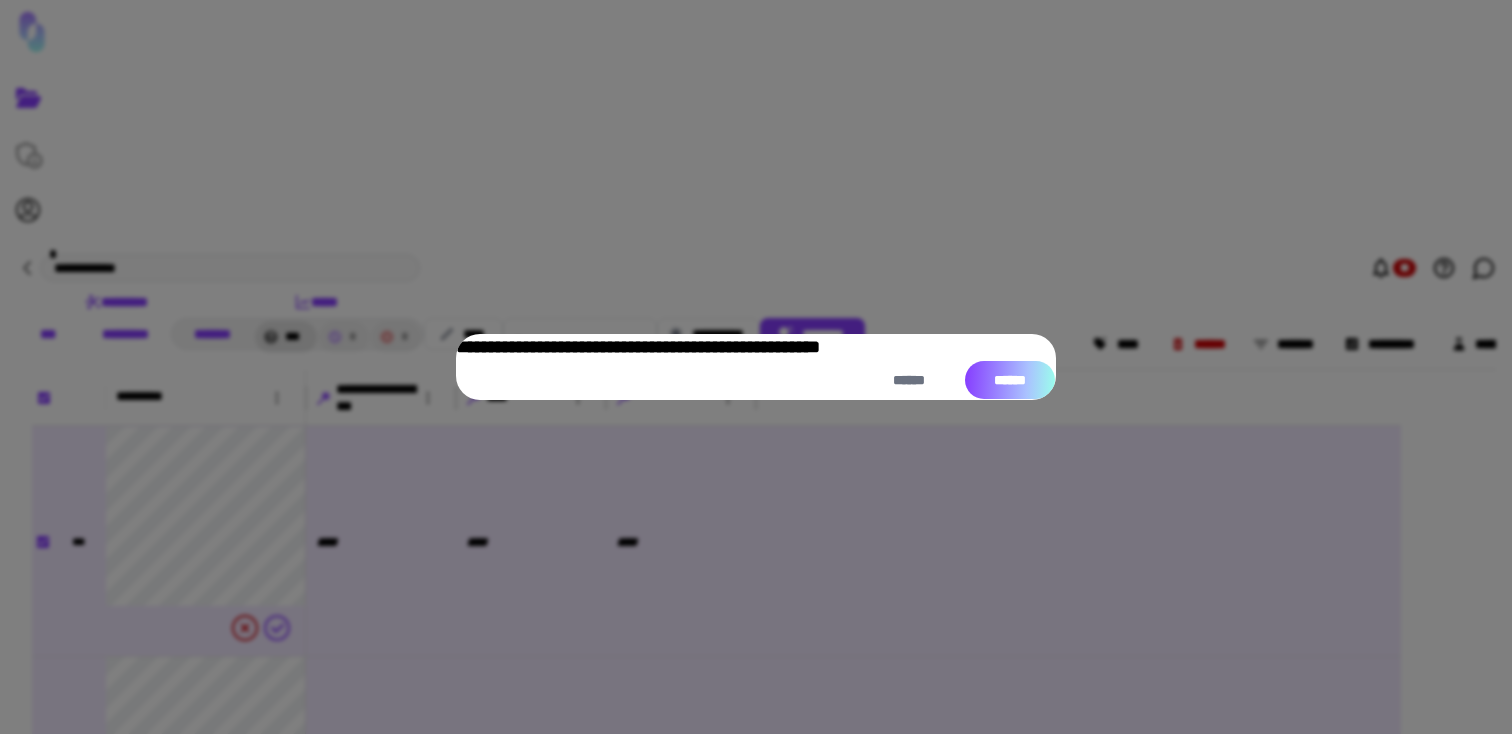 click on "******" at bounding box center (1010, 380) 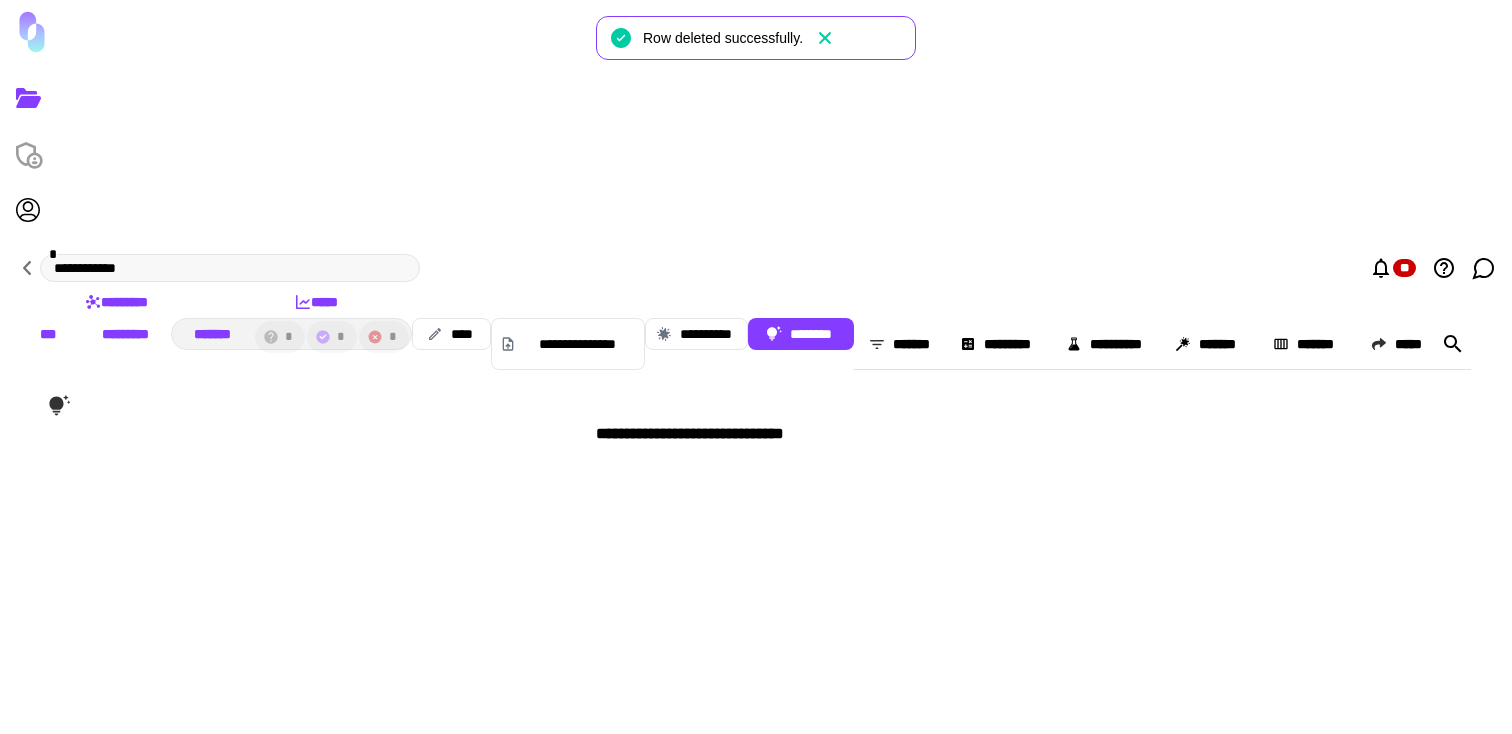 click on "**********" at bounding box center (756, 344) 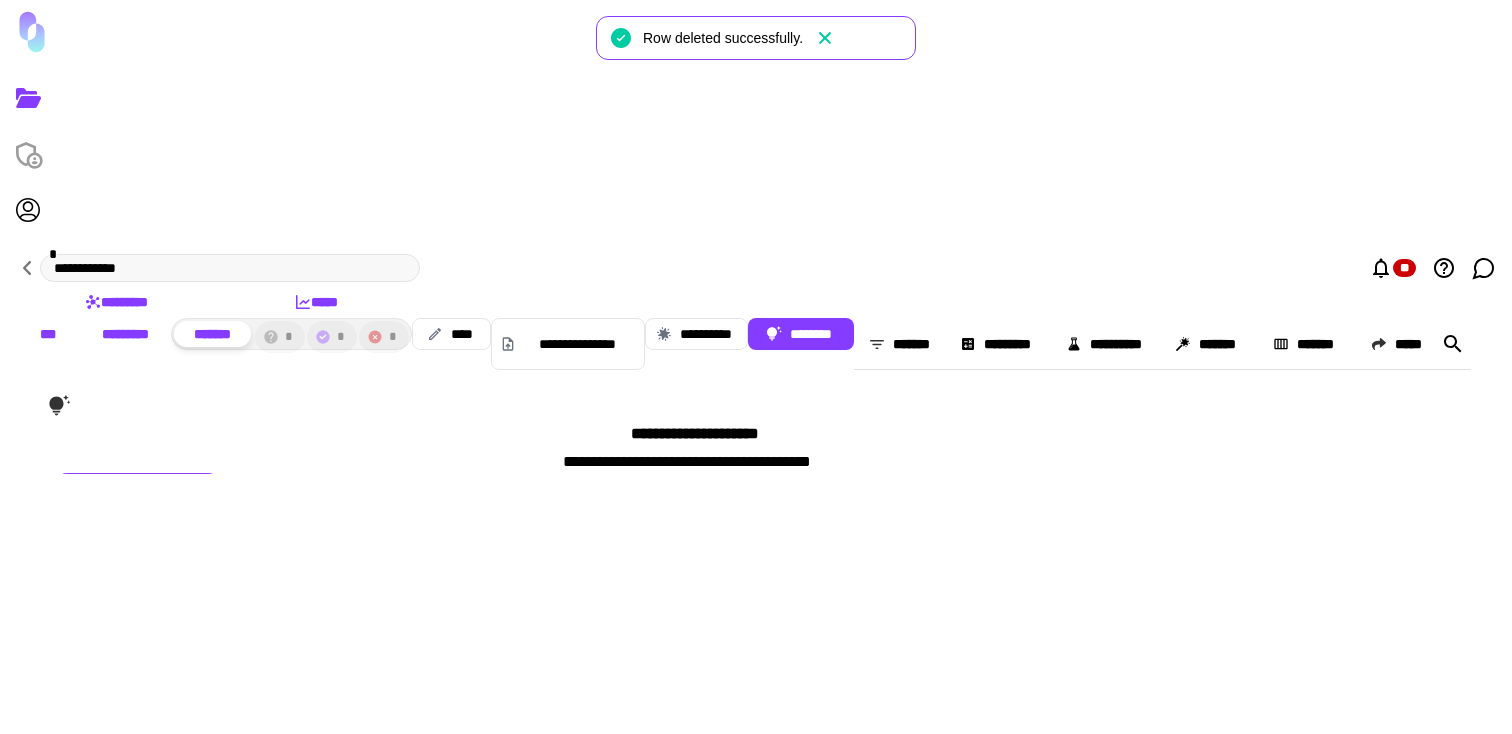 click on "***" at bounding box center (48, 334) 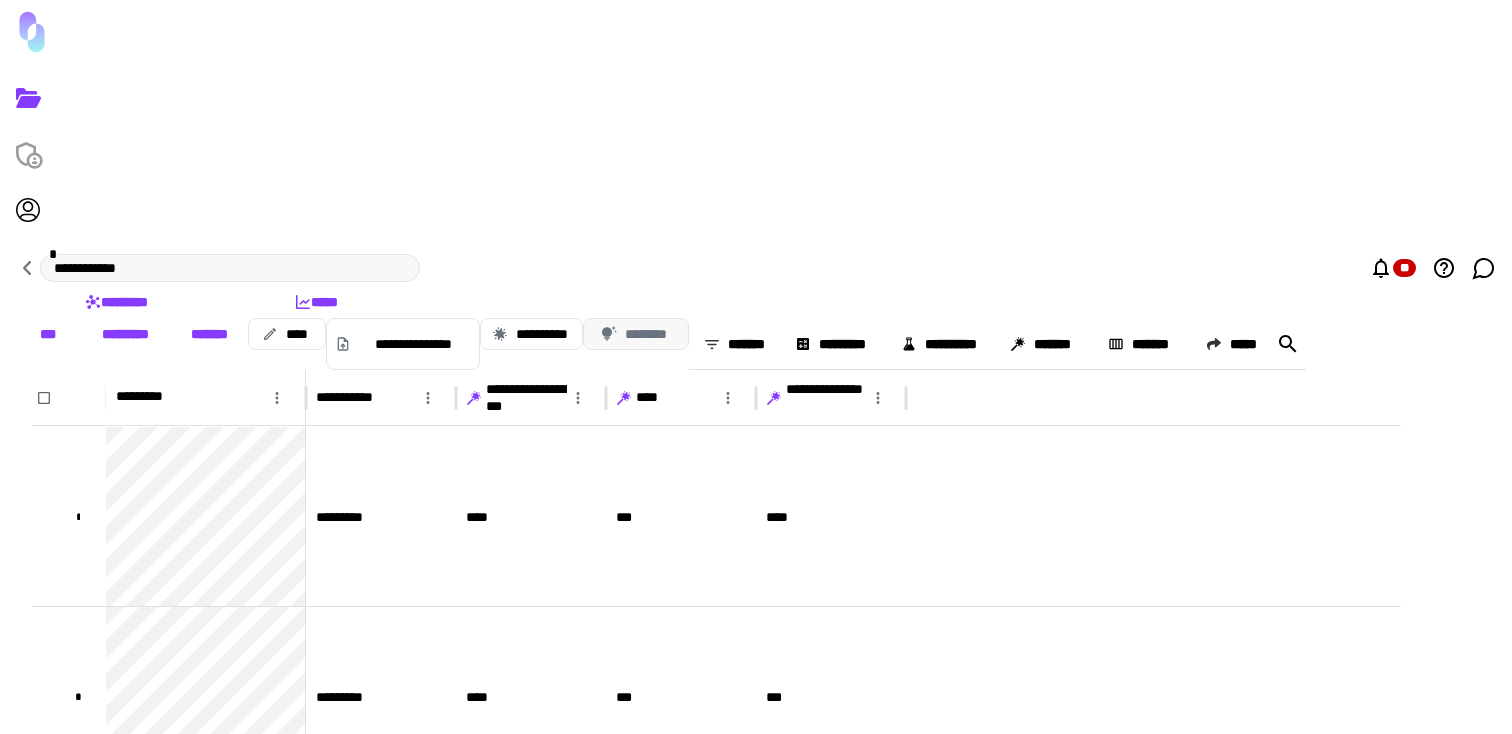 click on "********" at bounding box center [636, 334] 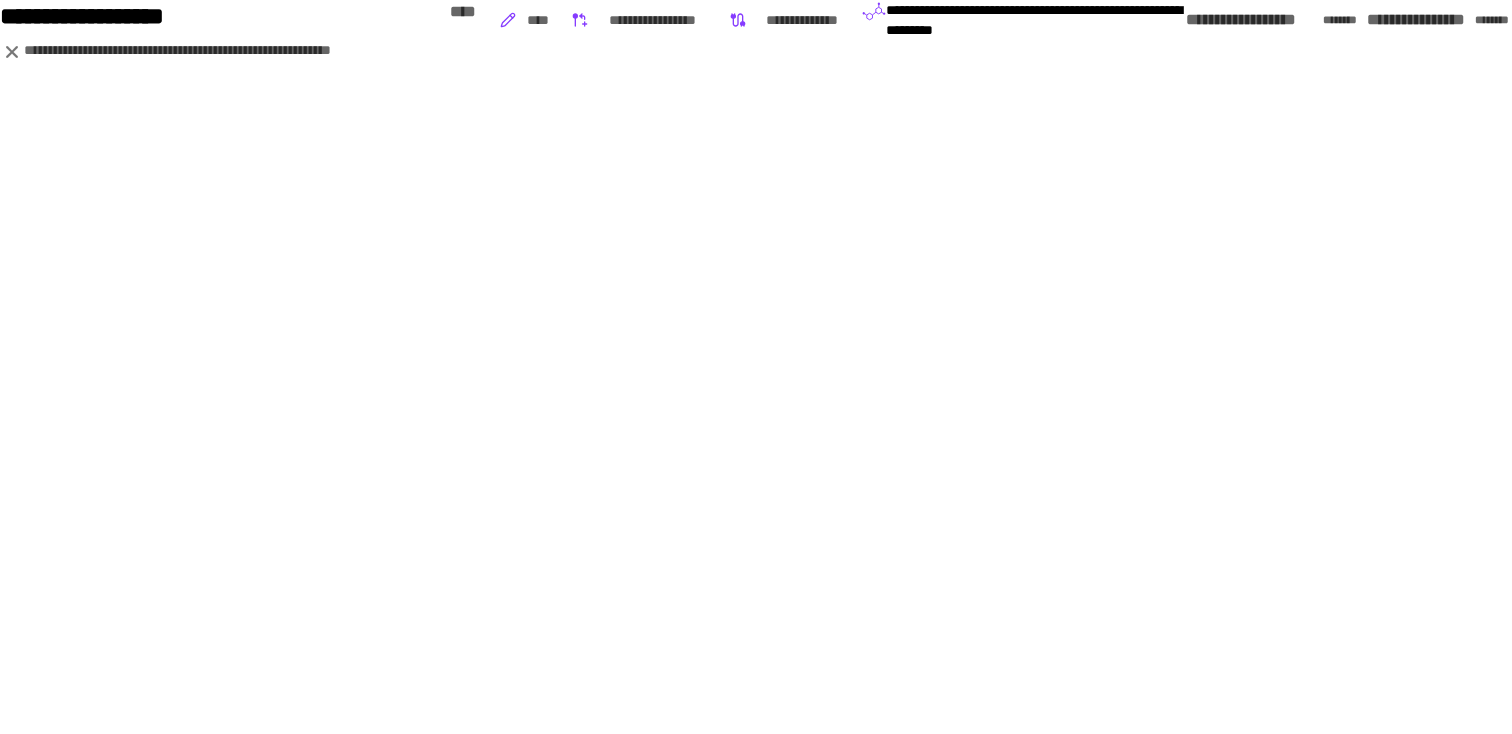 click on "**********" at bounding box center (1443, 20) 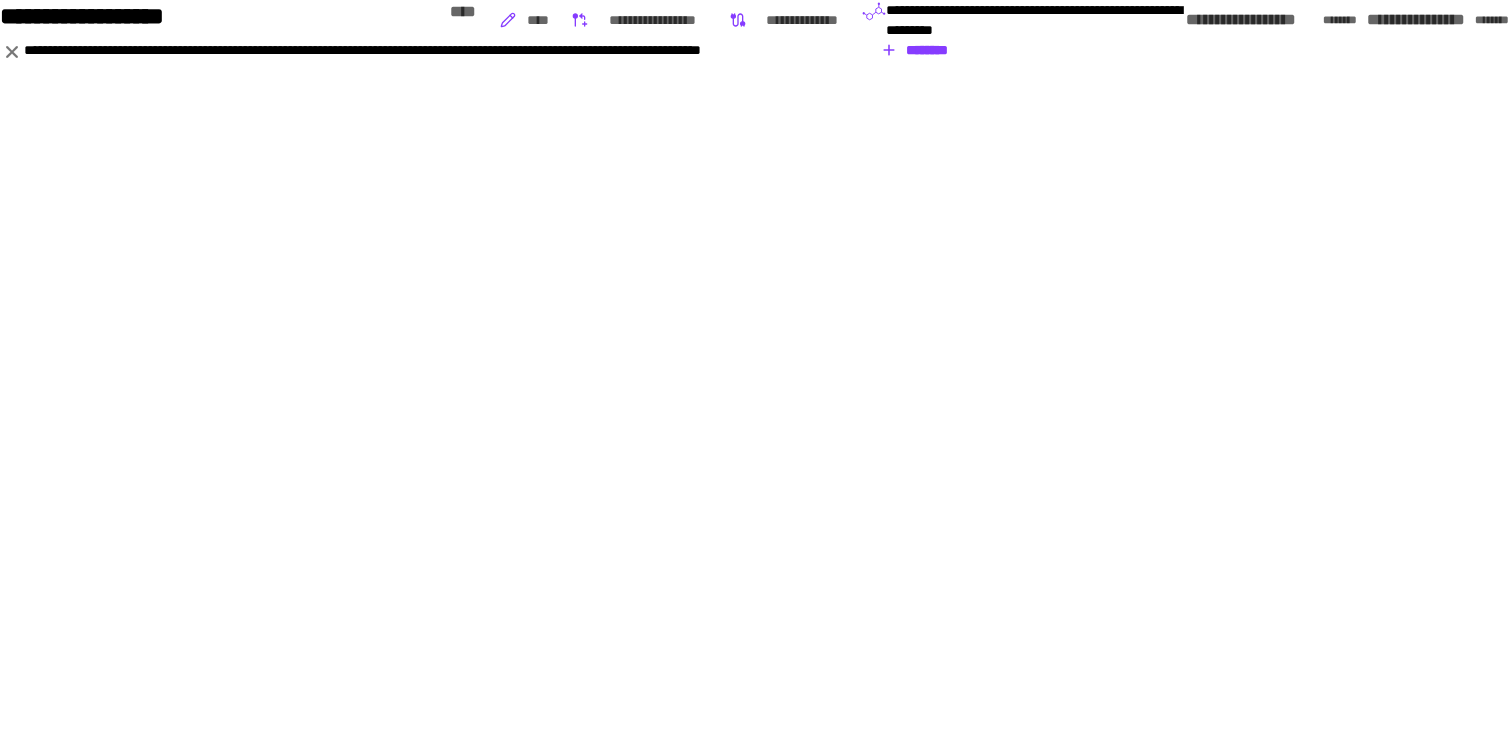 click on "**********" at bounding box center (490, 52) 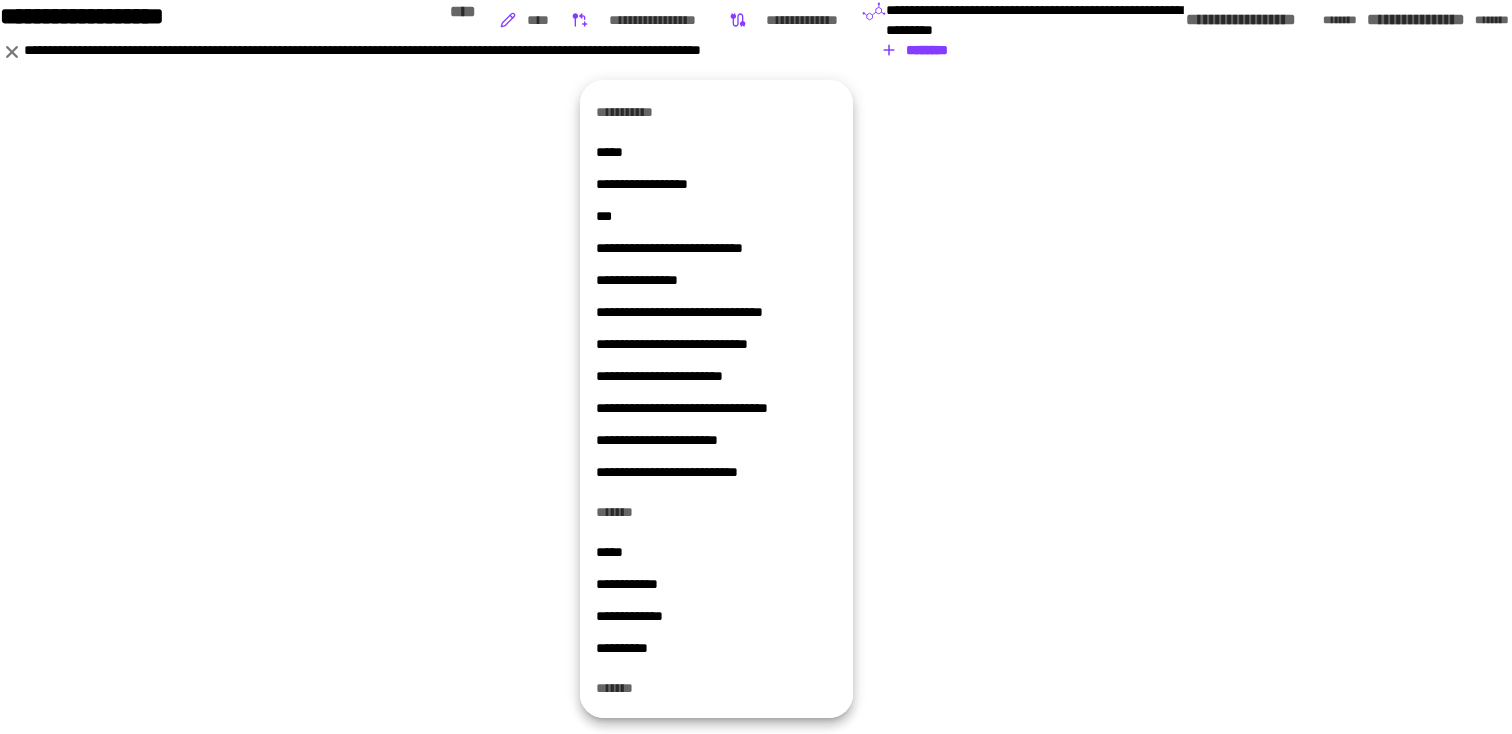 click on "**********" at bounding box center (716, 648) 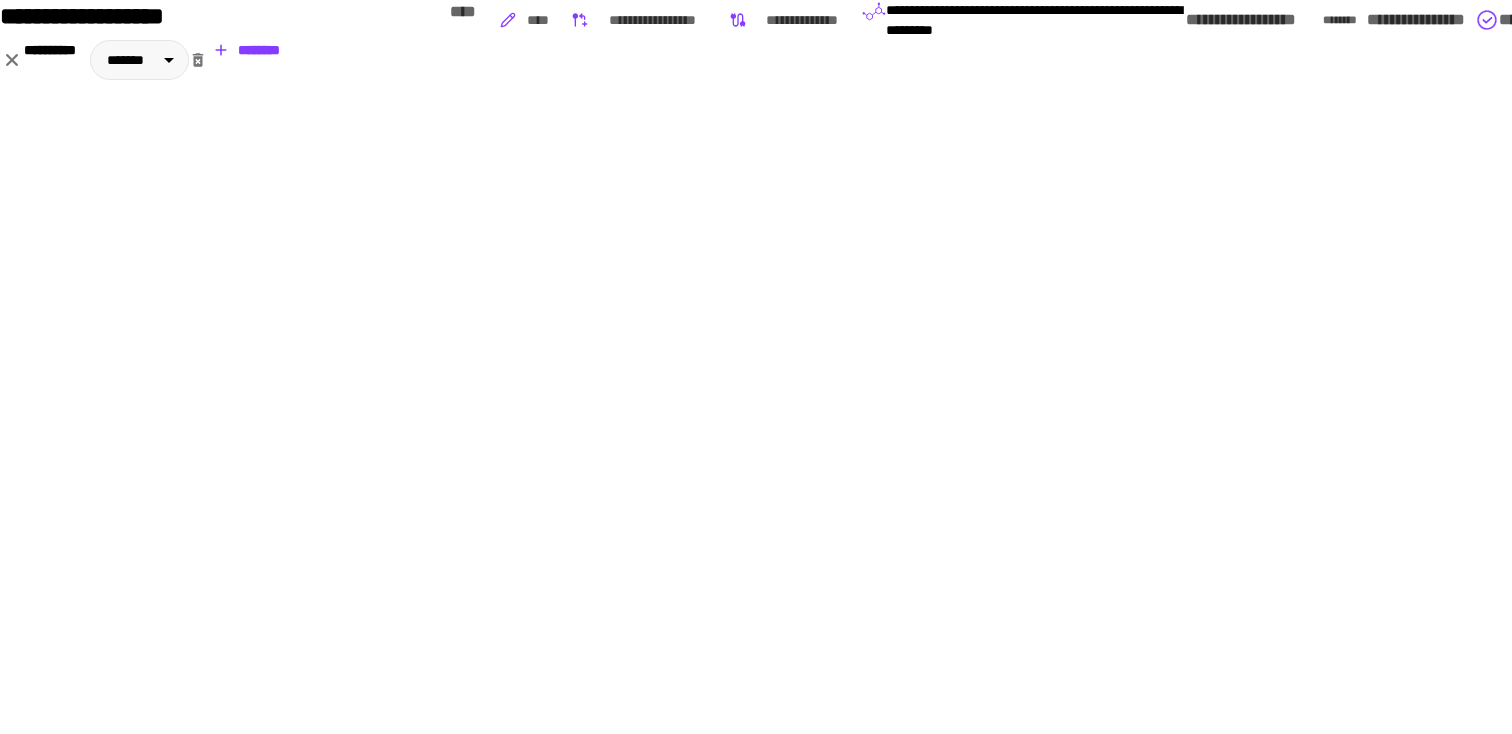click on "********" at bounding box center (247, 50) 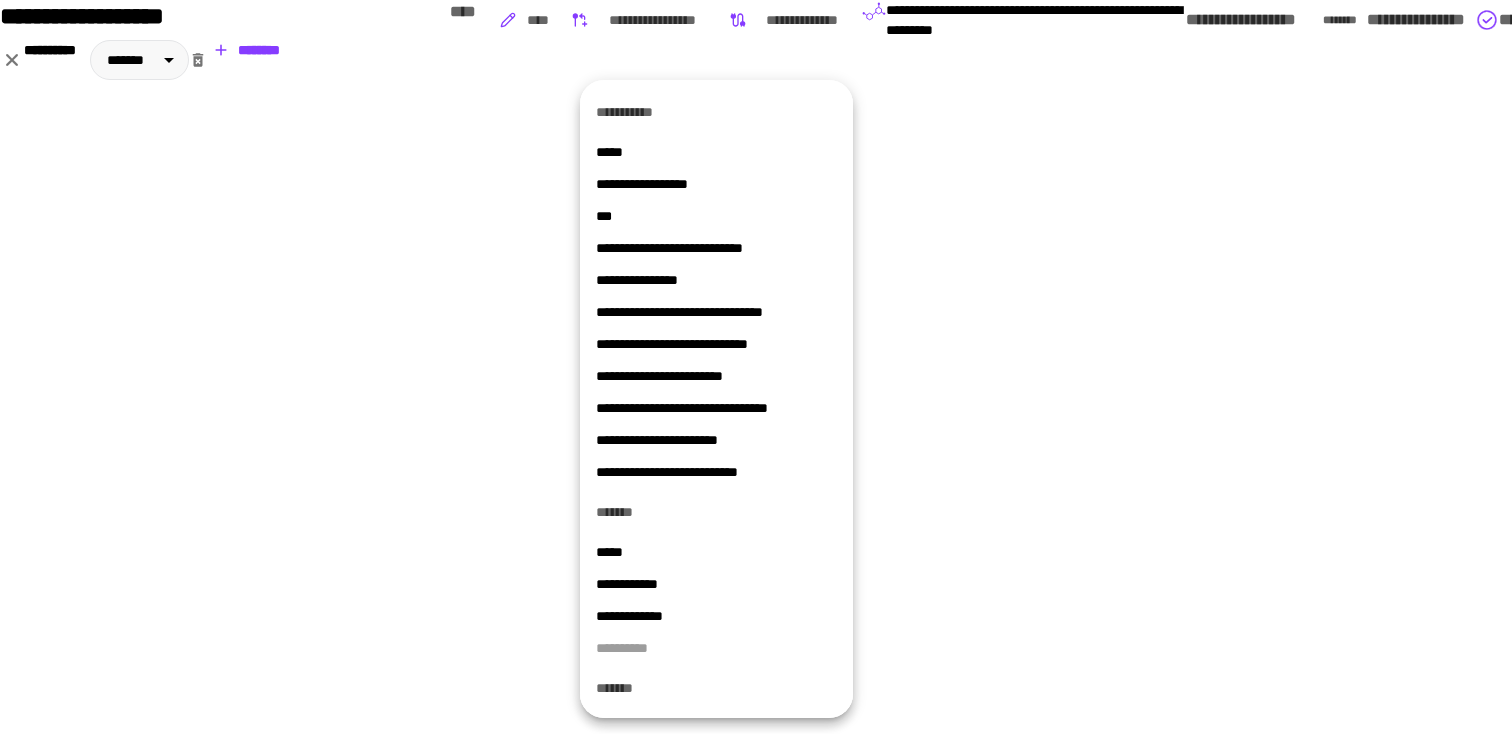 click on "**********" at bounding box center [716, 472] 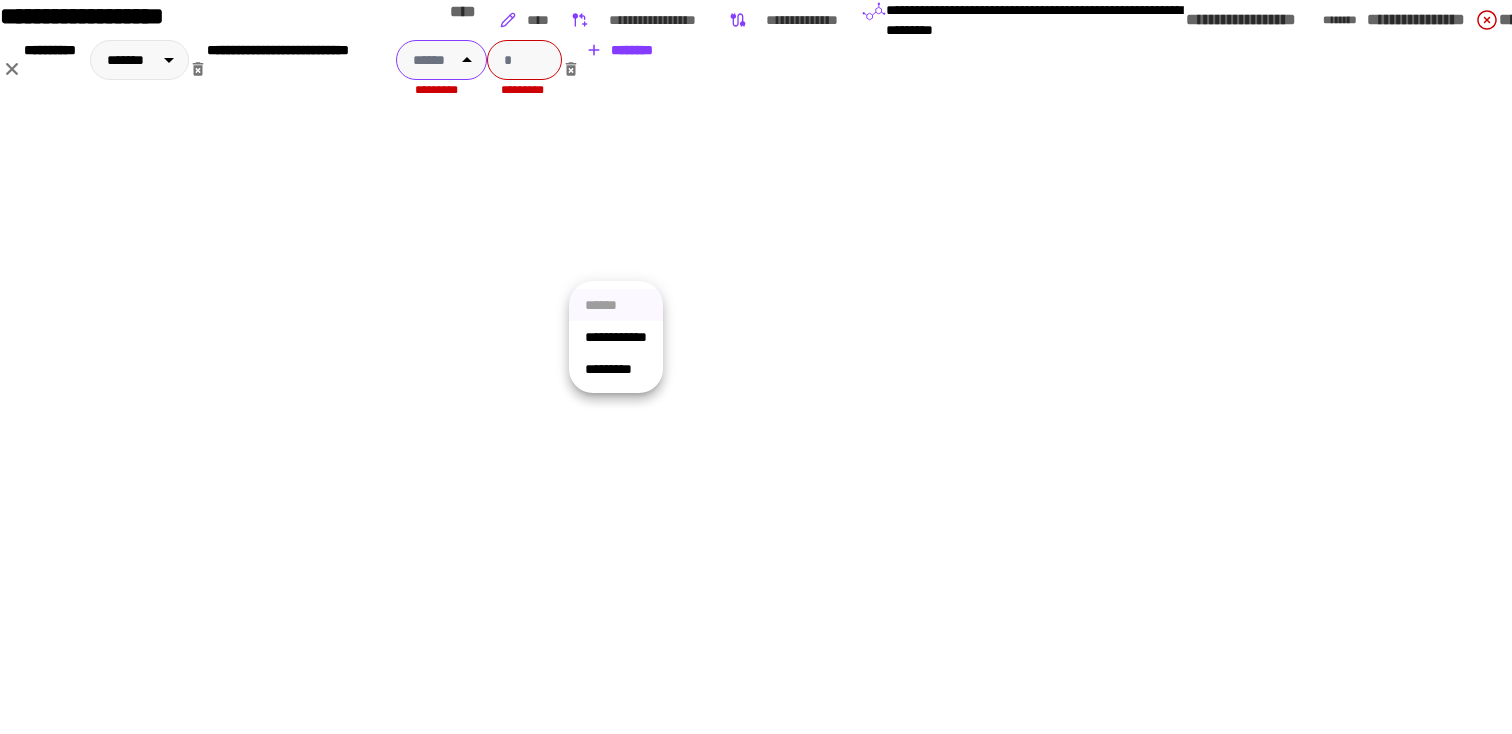 click on "**********" at bounding box center [756, 367] 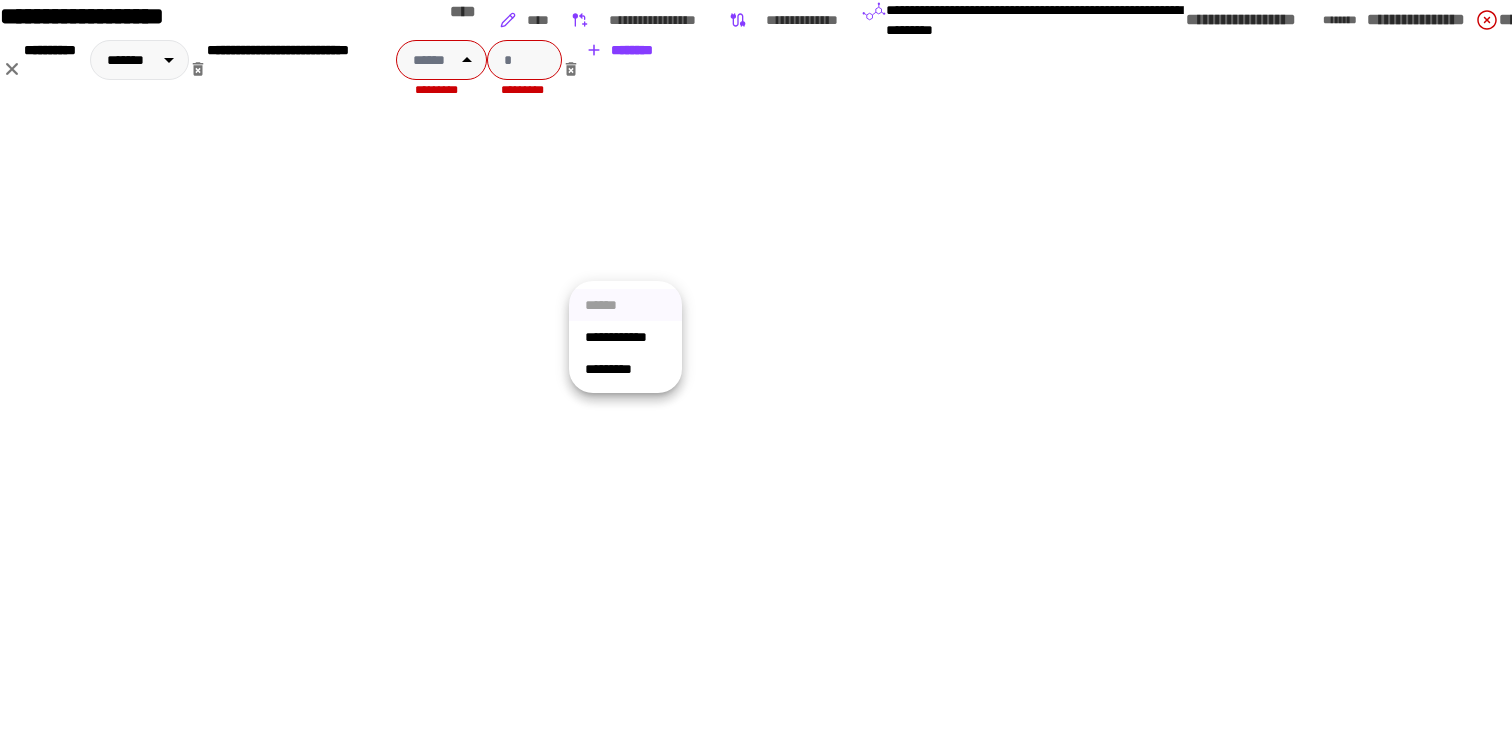 click on "**********" at bounding box center [625, 337] 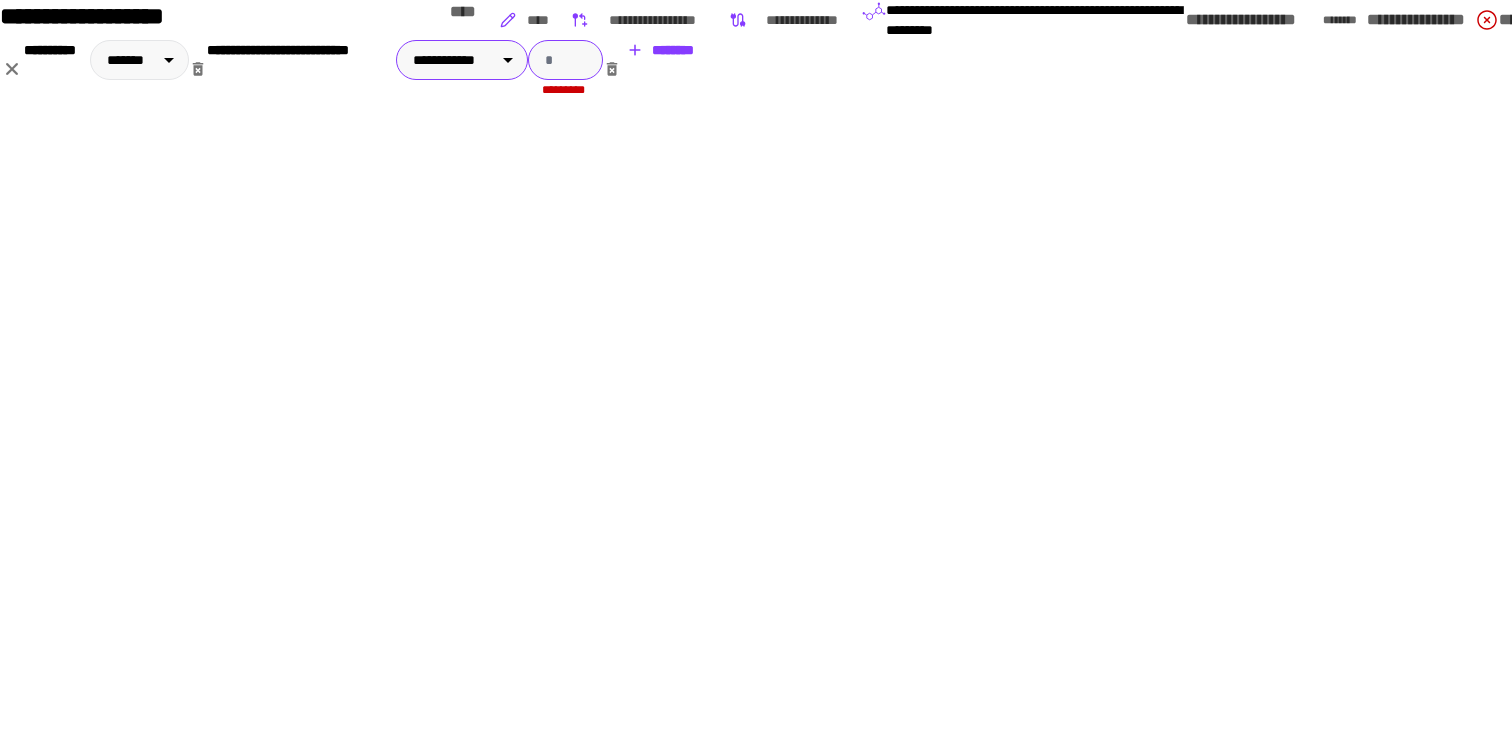 click at bounding box center (565, 60) 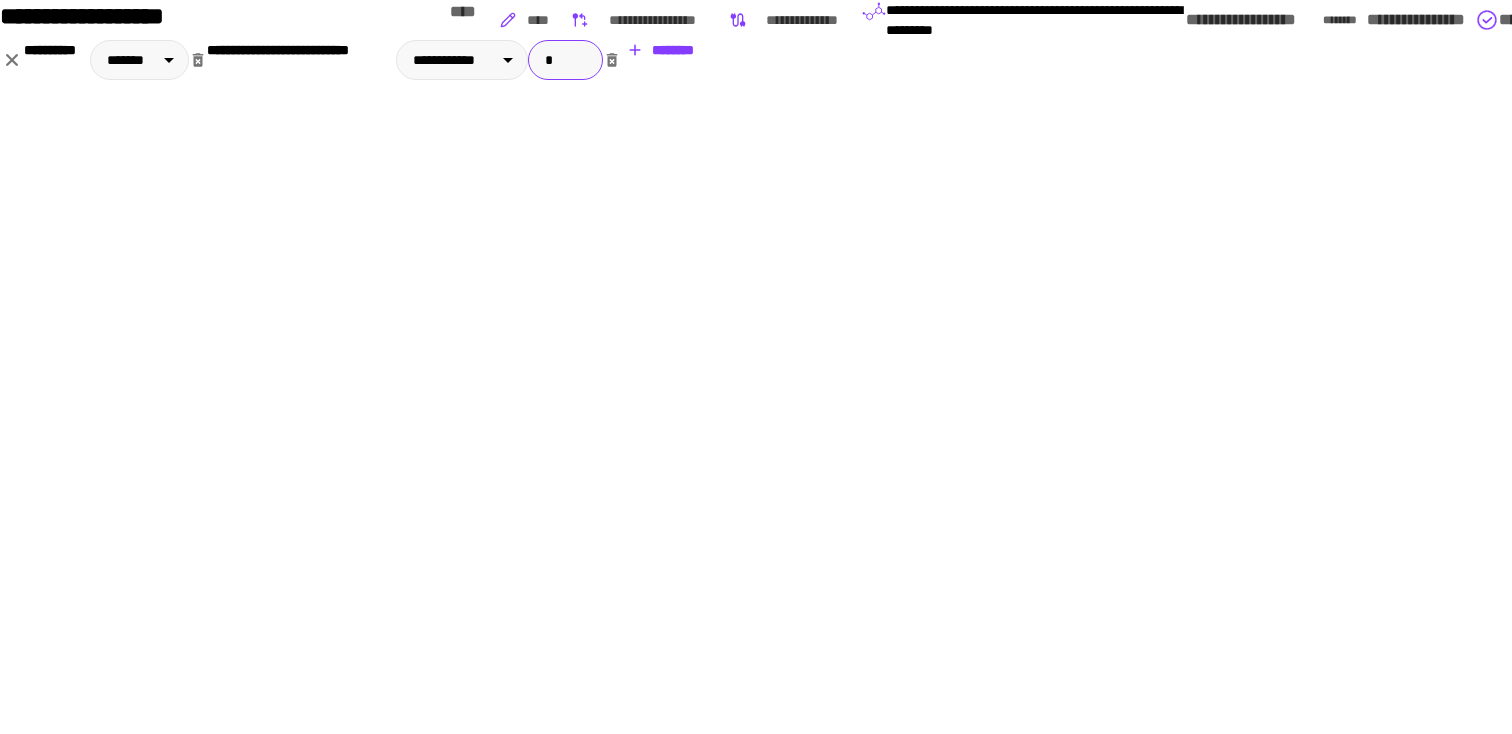 type on "*" 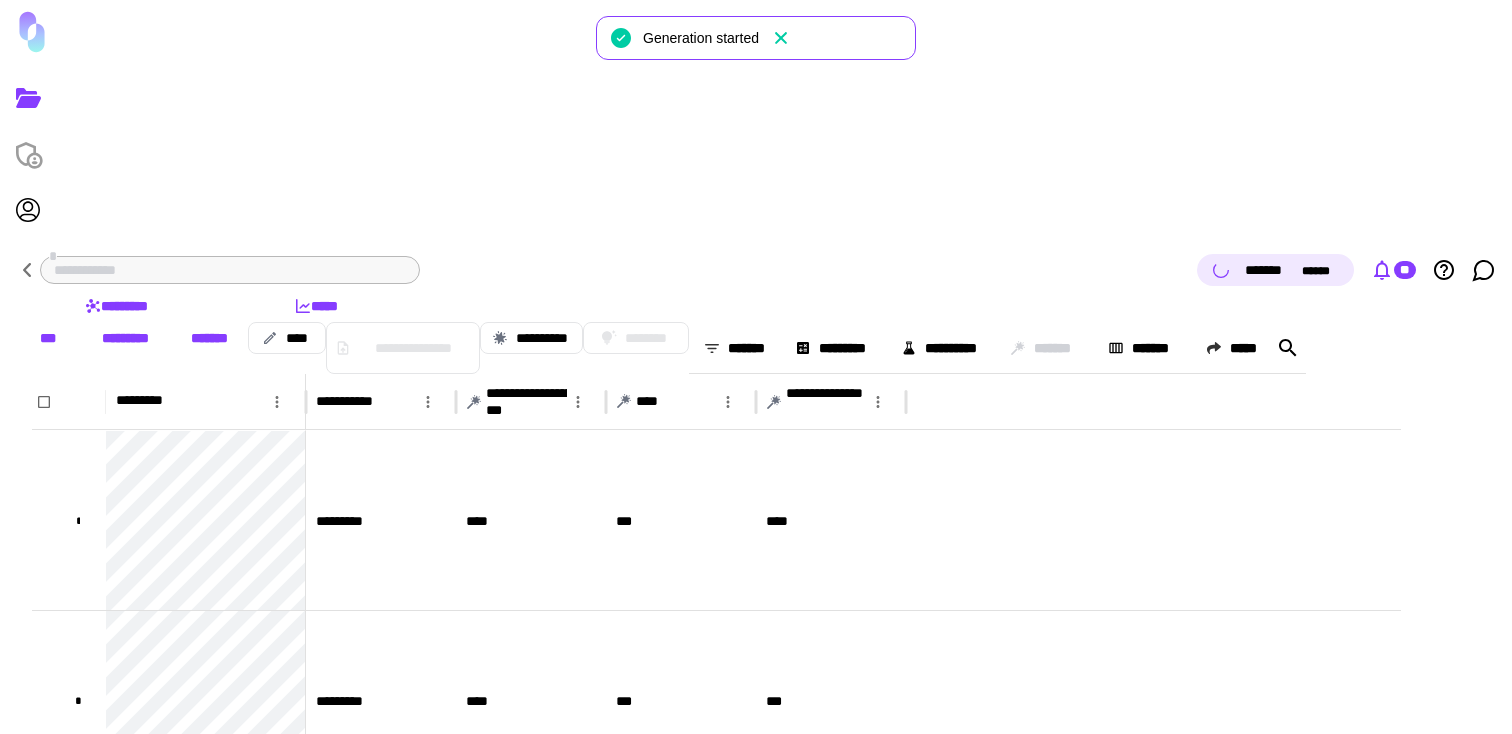 click 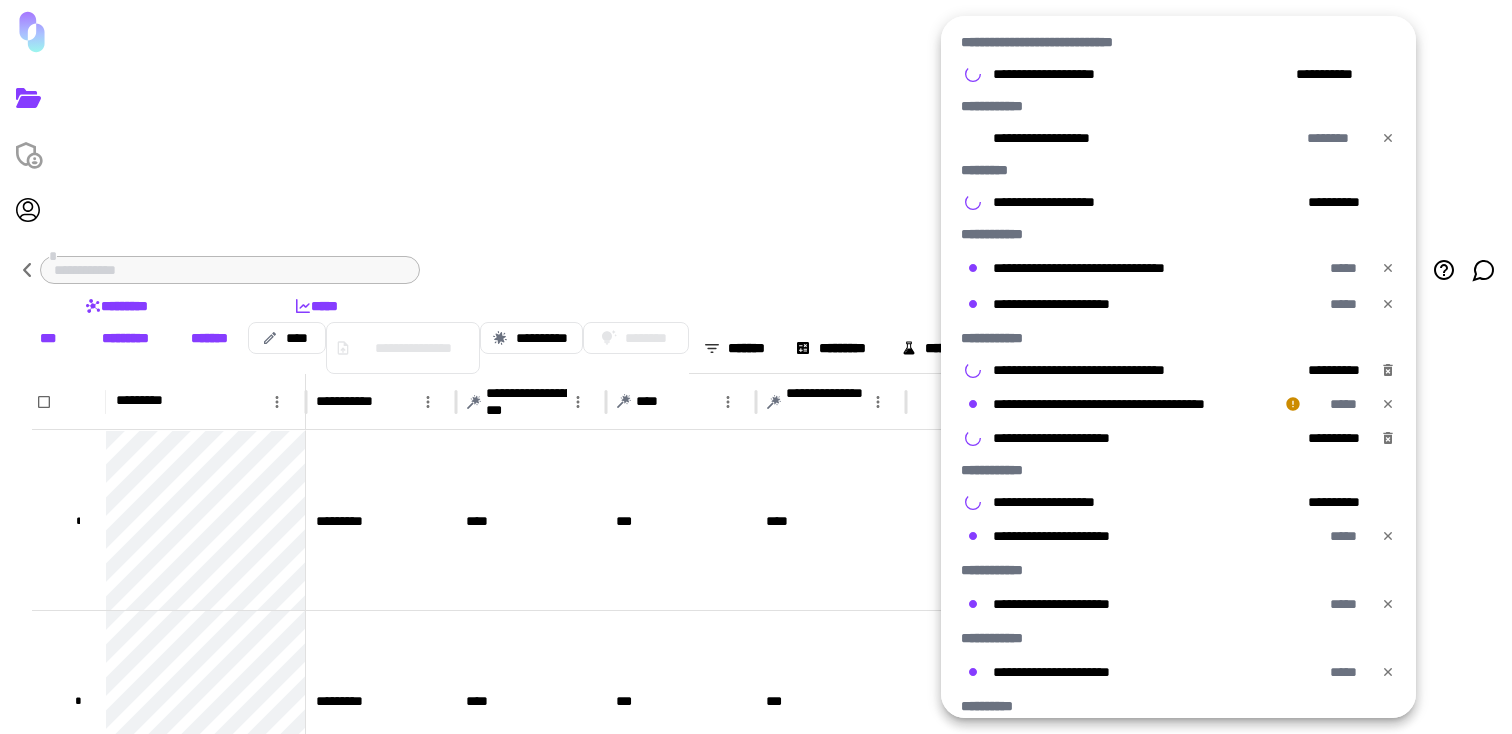 click on "**********" at bounding box center [1178, 42] 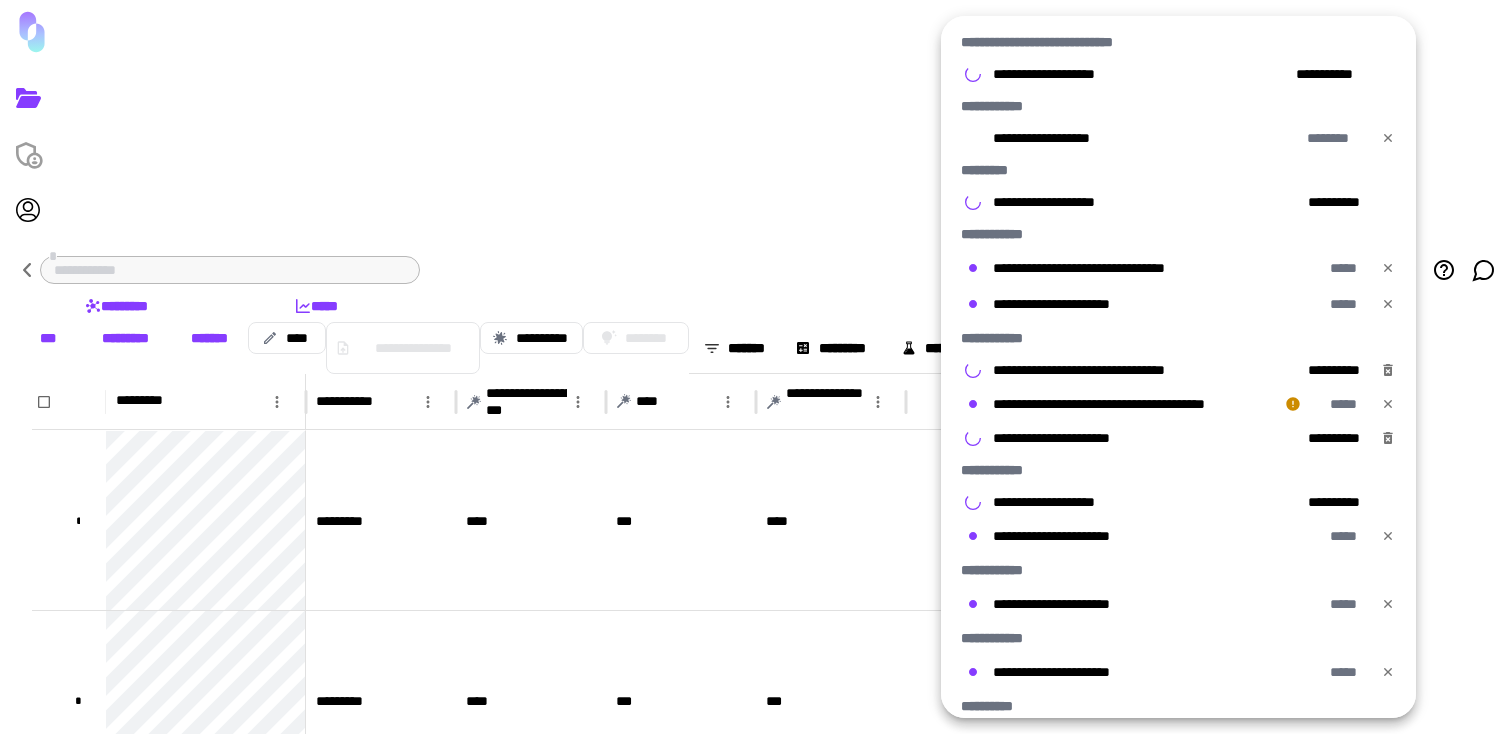 click at bounding box center (756, 367) 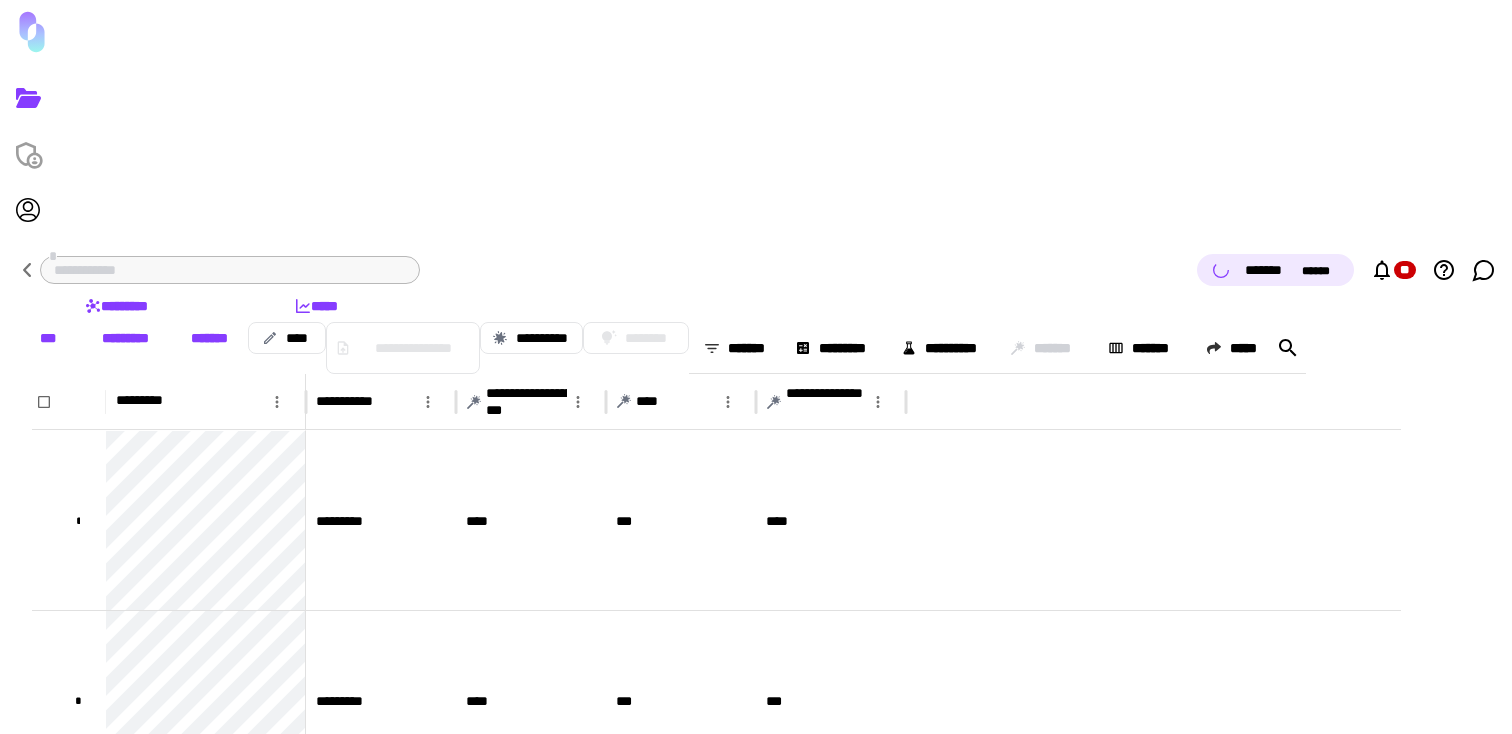 type 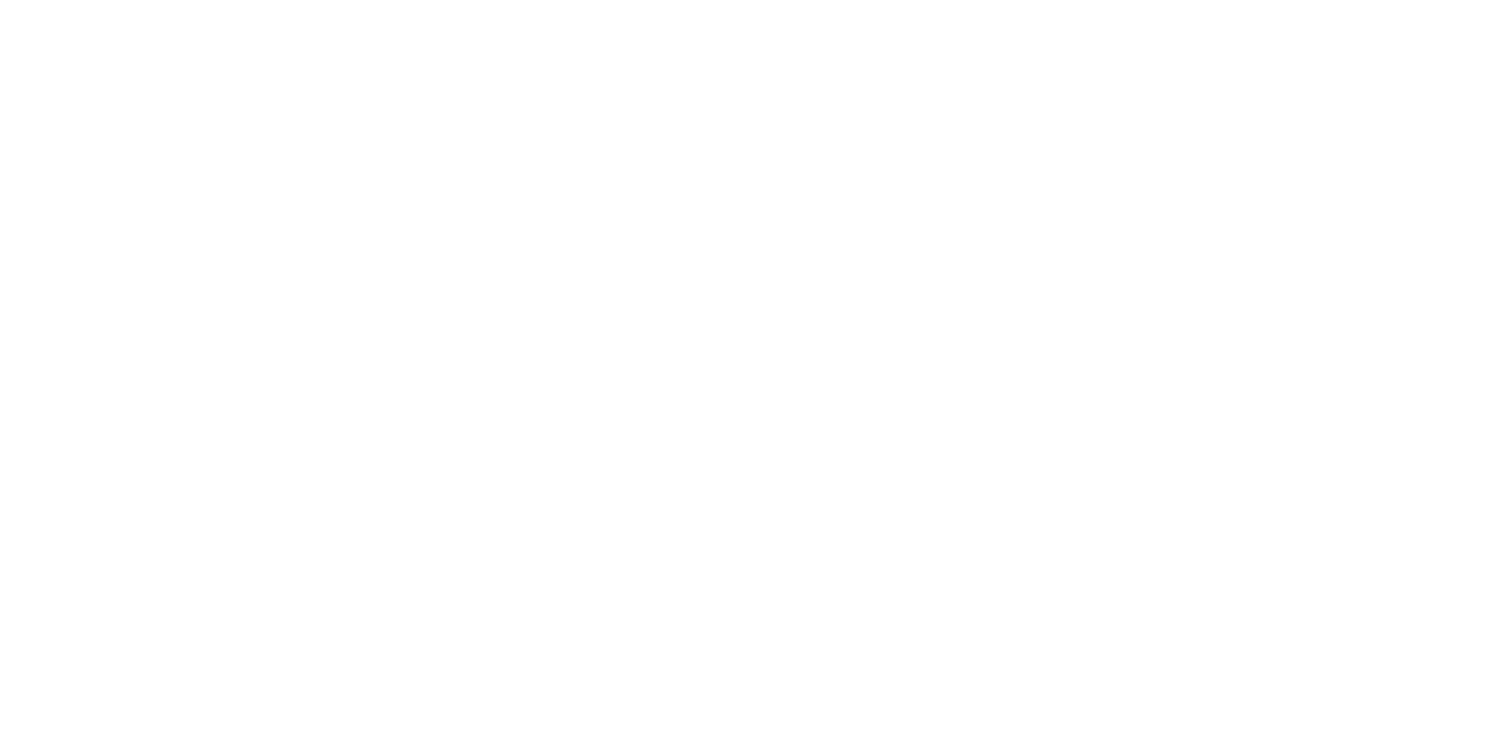 scroll, scrollTop: 0, scrollLeft: 0, axis: both 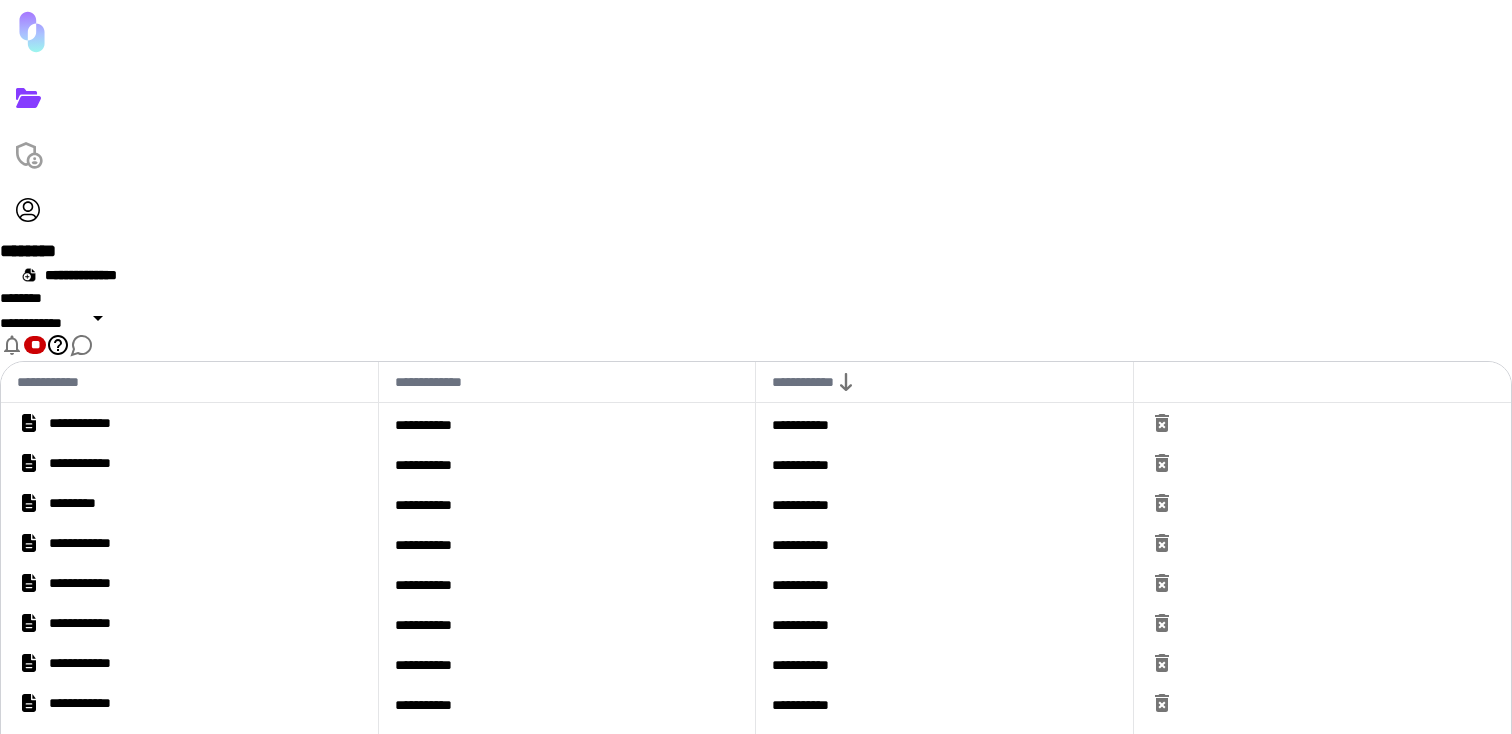 click on "**********" at bounding box center [190, 423] 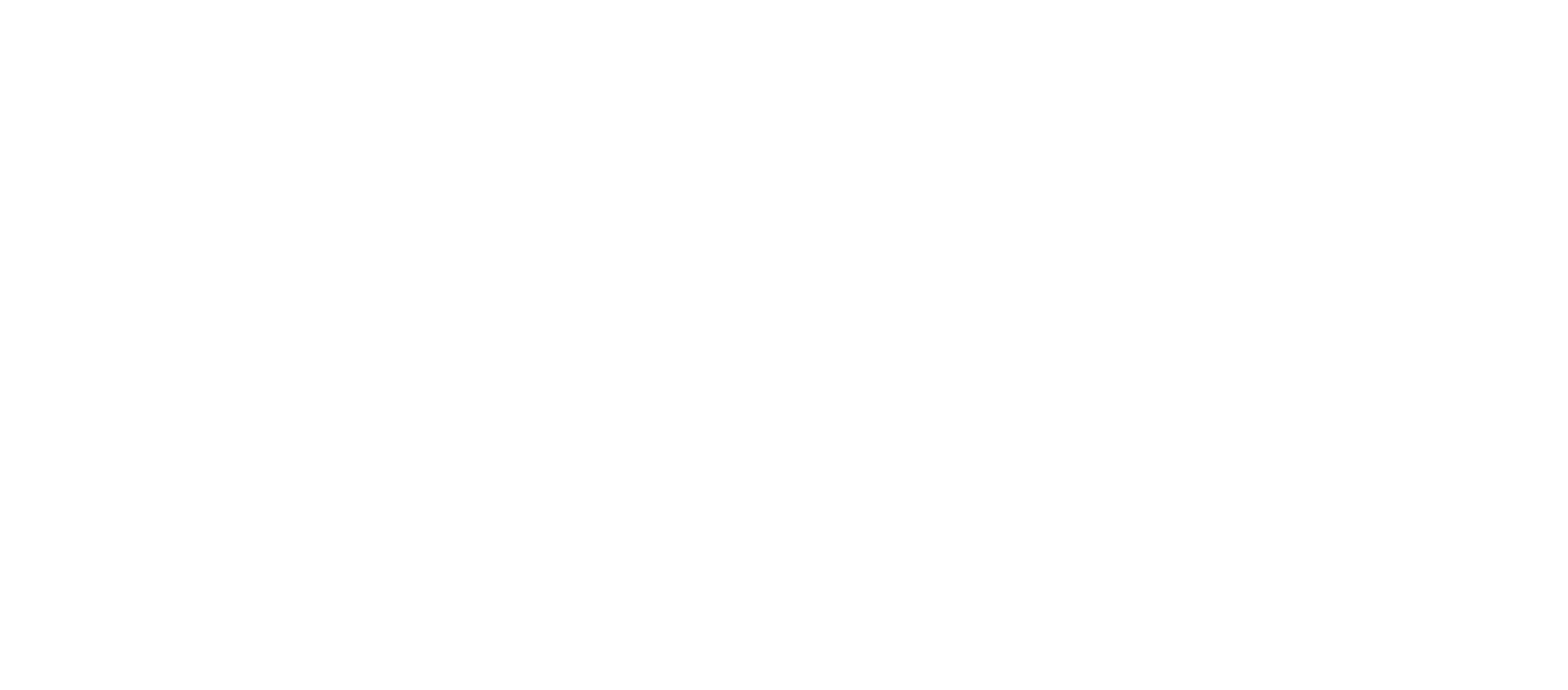 scroll, scrollTop: 0, scrollLeft: 0, axis: both 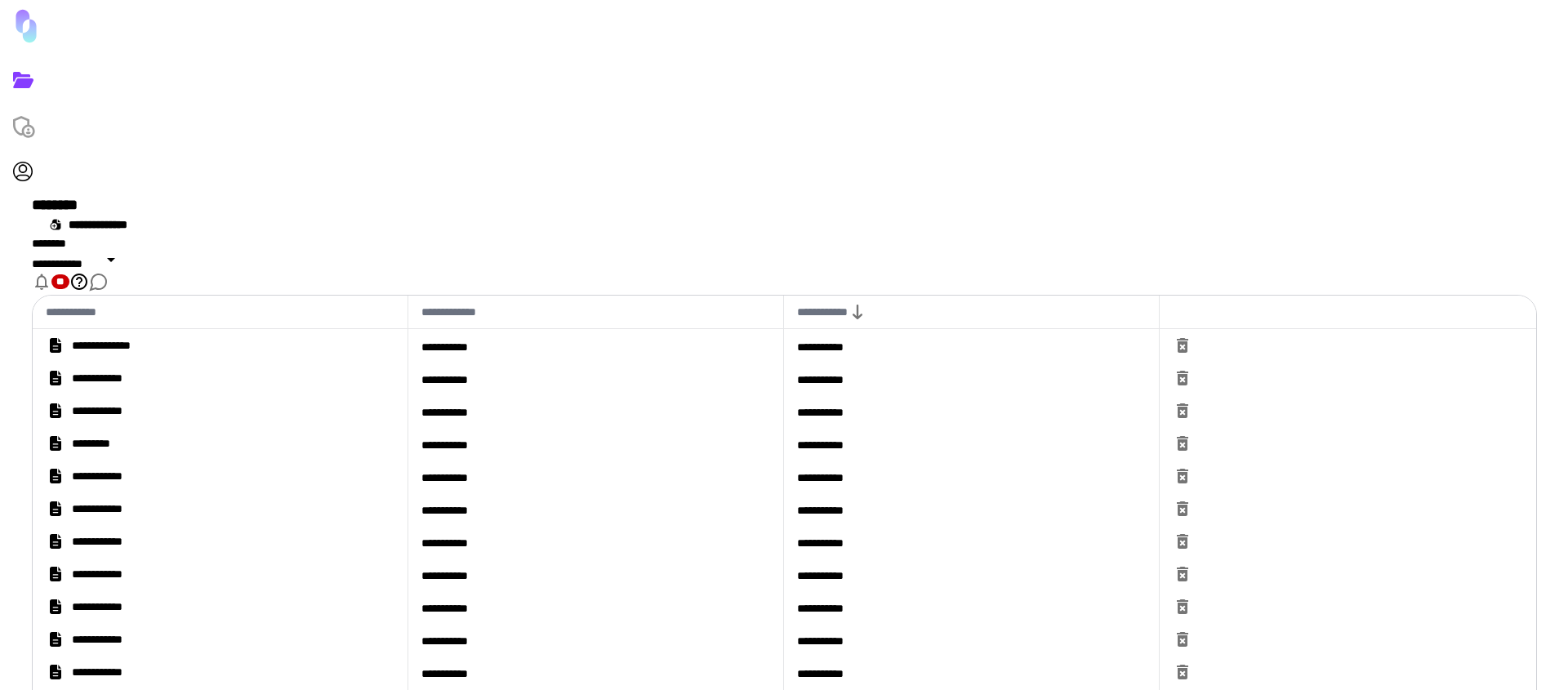 click on "**********" at bounding box center (220, 378) 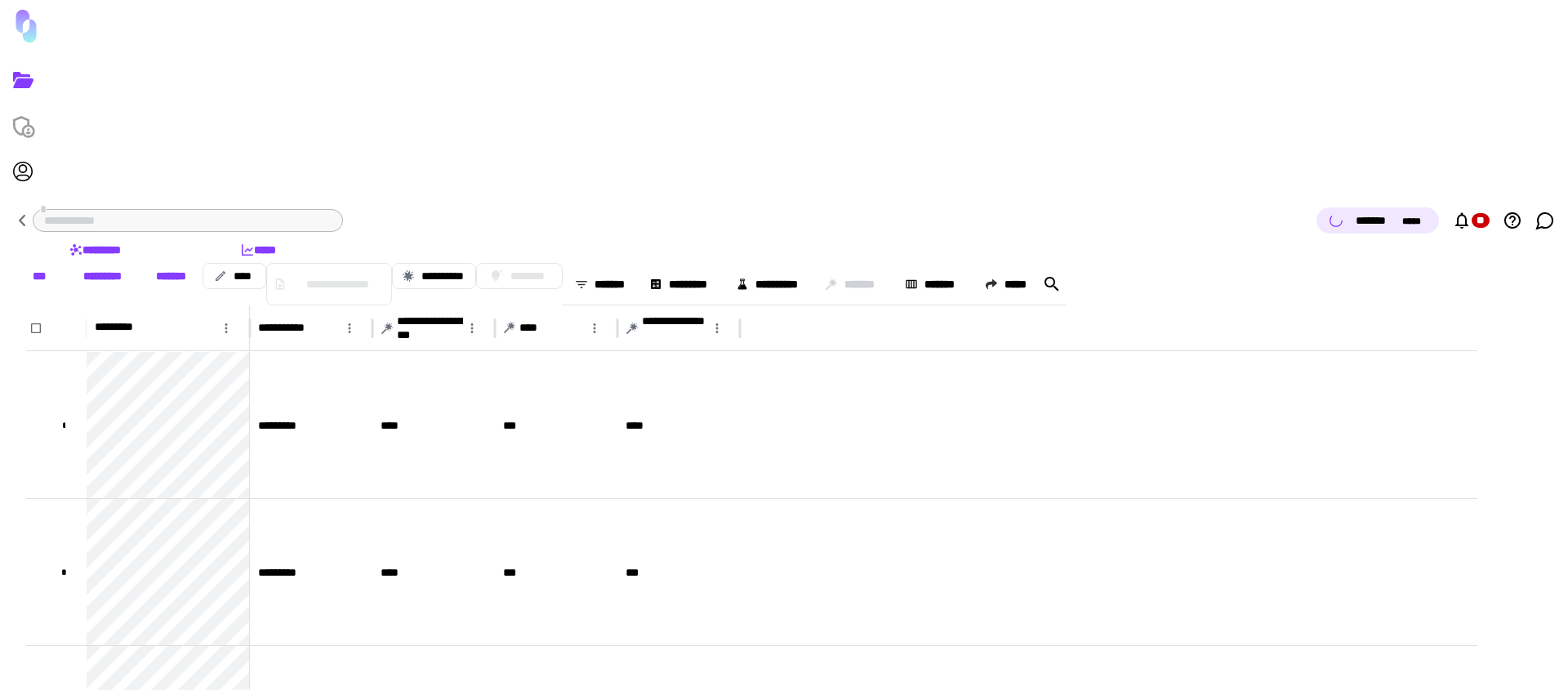 click on "*******" at bounding box center (171, 276) 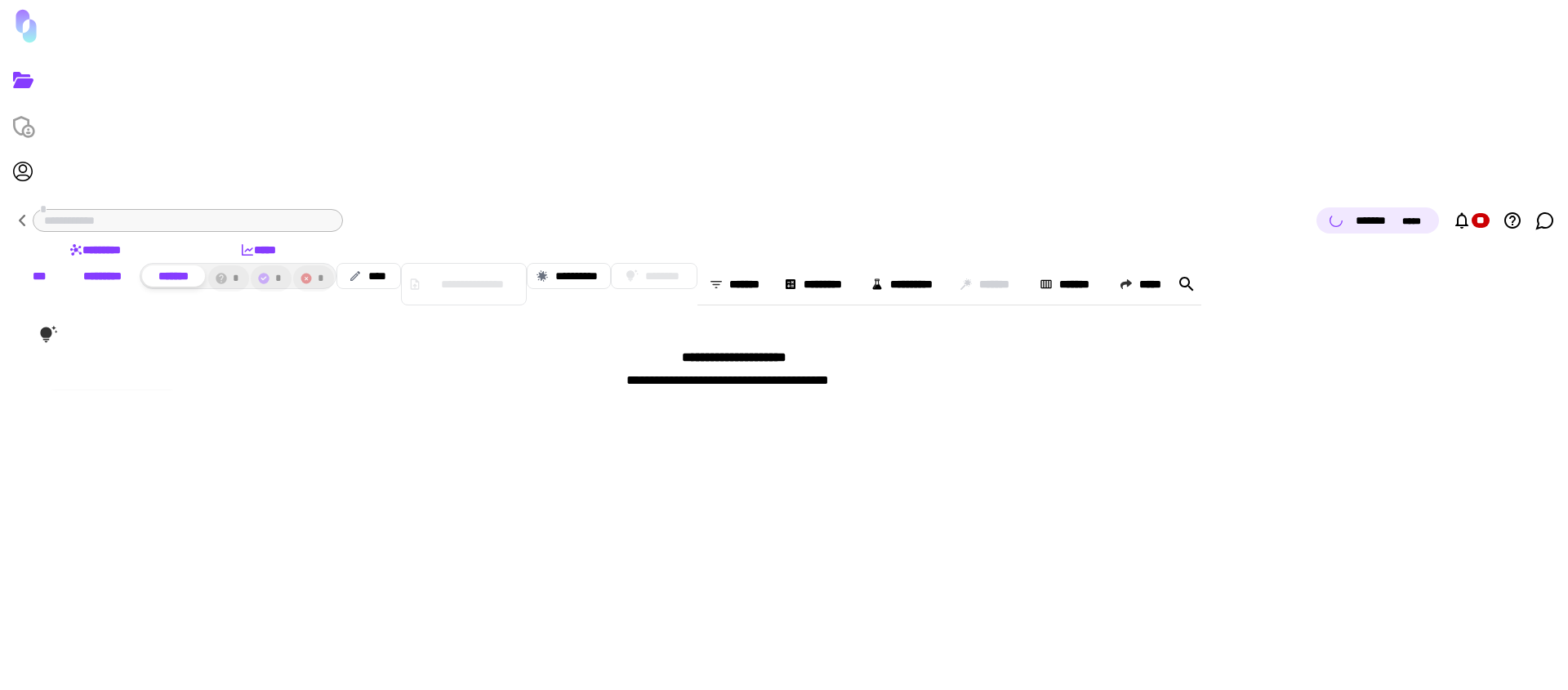 click on "*********" at bounding box center [102, 276] 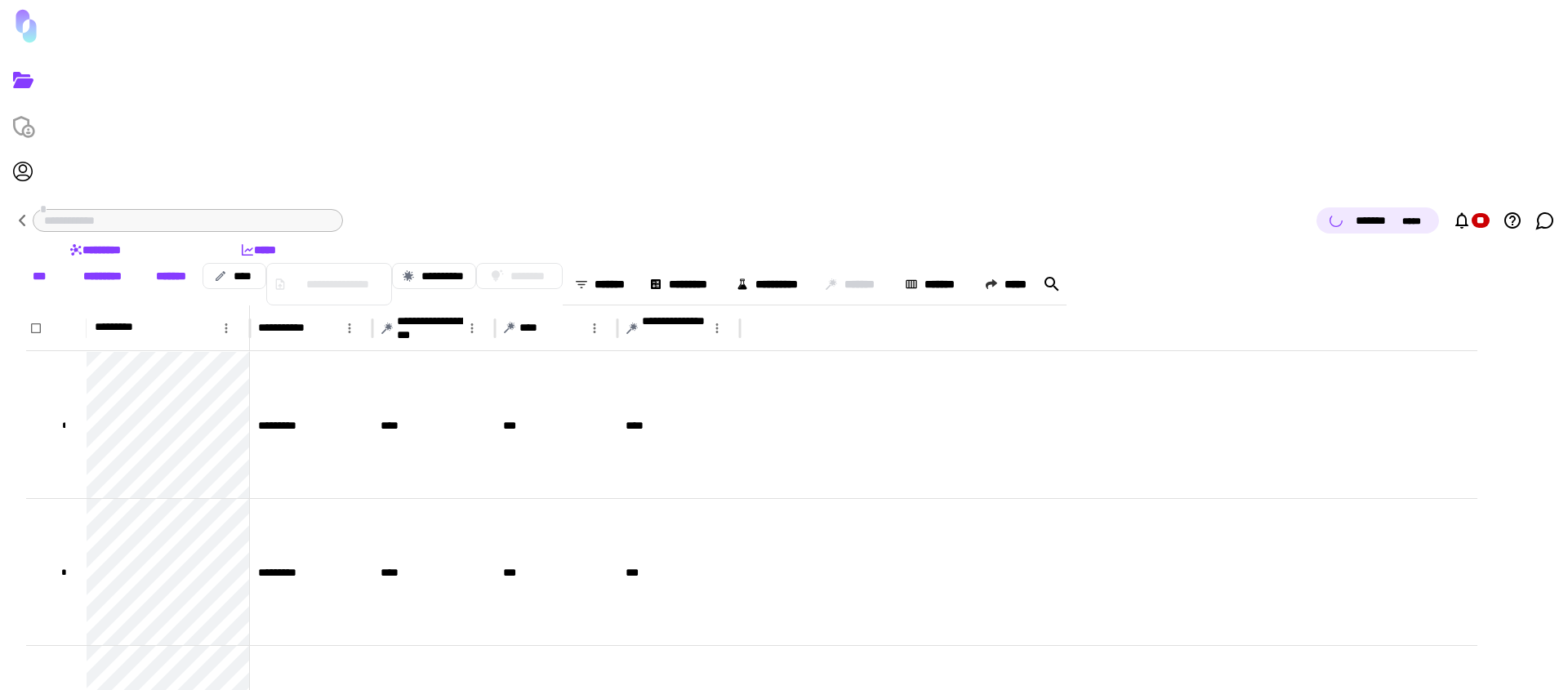 click on "*** ********* *******" at bounding box center (108, 284) 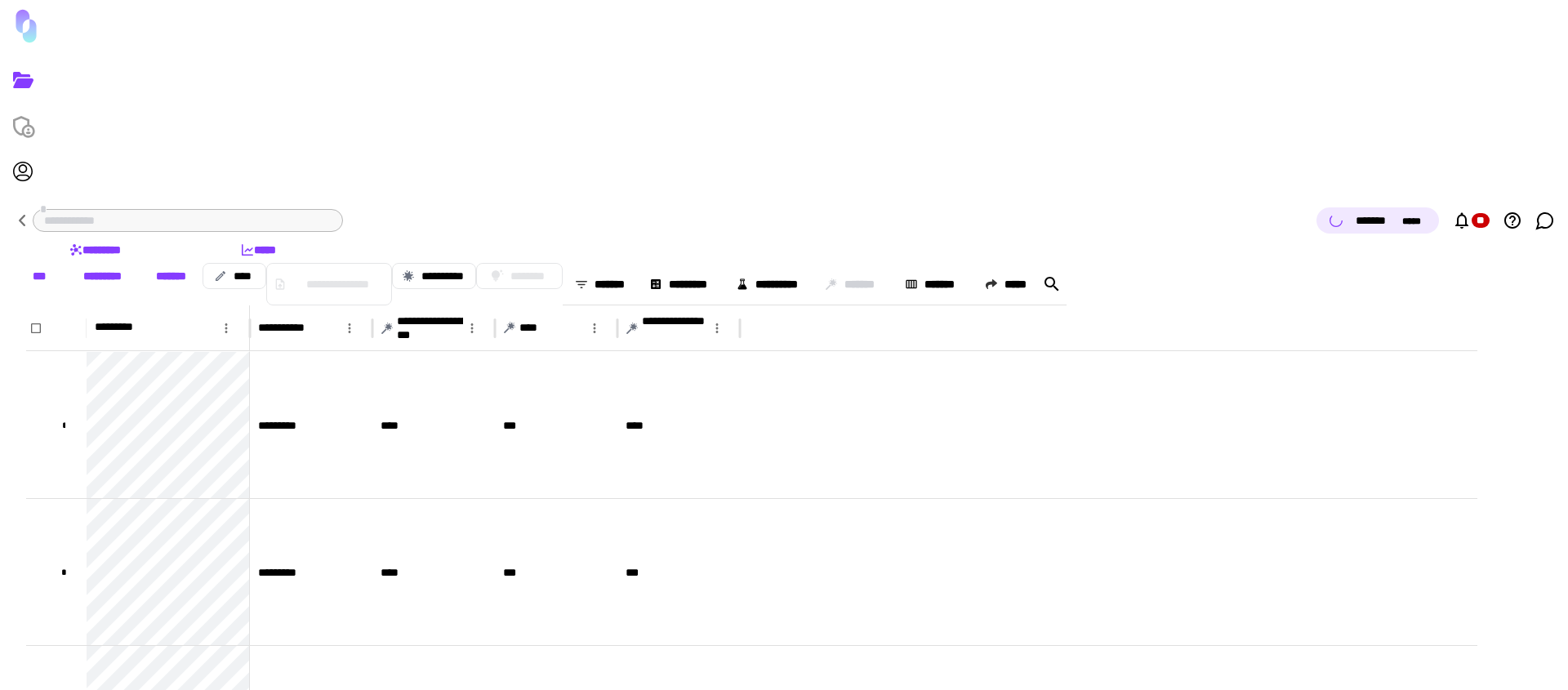 drag, startPoint x: 96, startPoint y: 94, endPoint x: 87, endPoint y: 2, distance: 92.43917 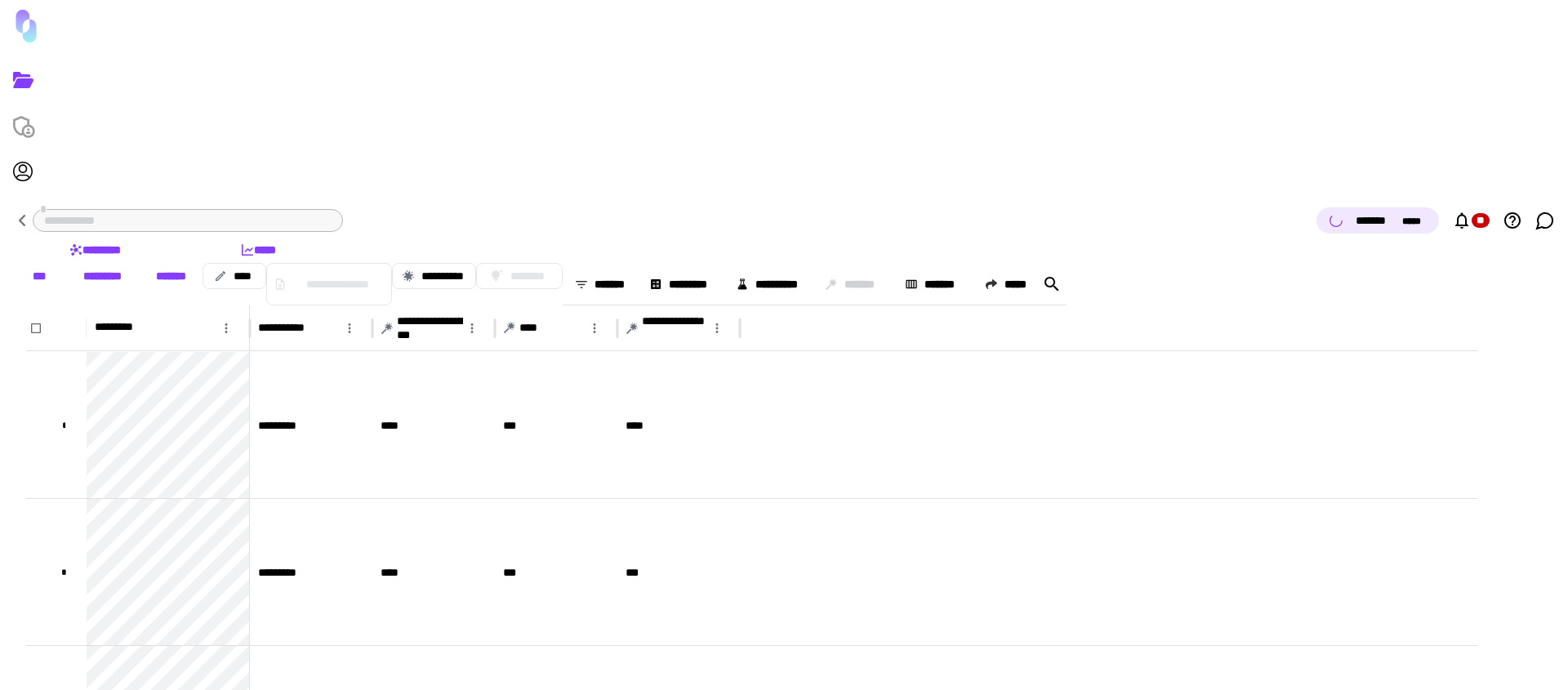 click on "***" at bounding box center [39, 276] 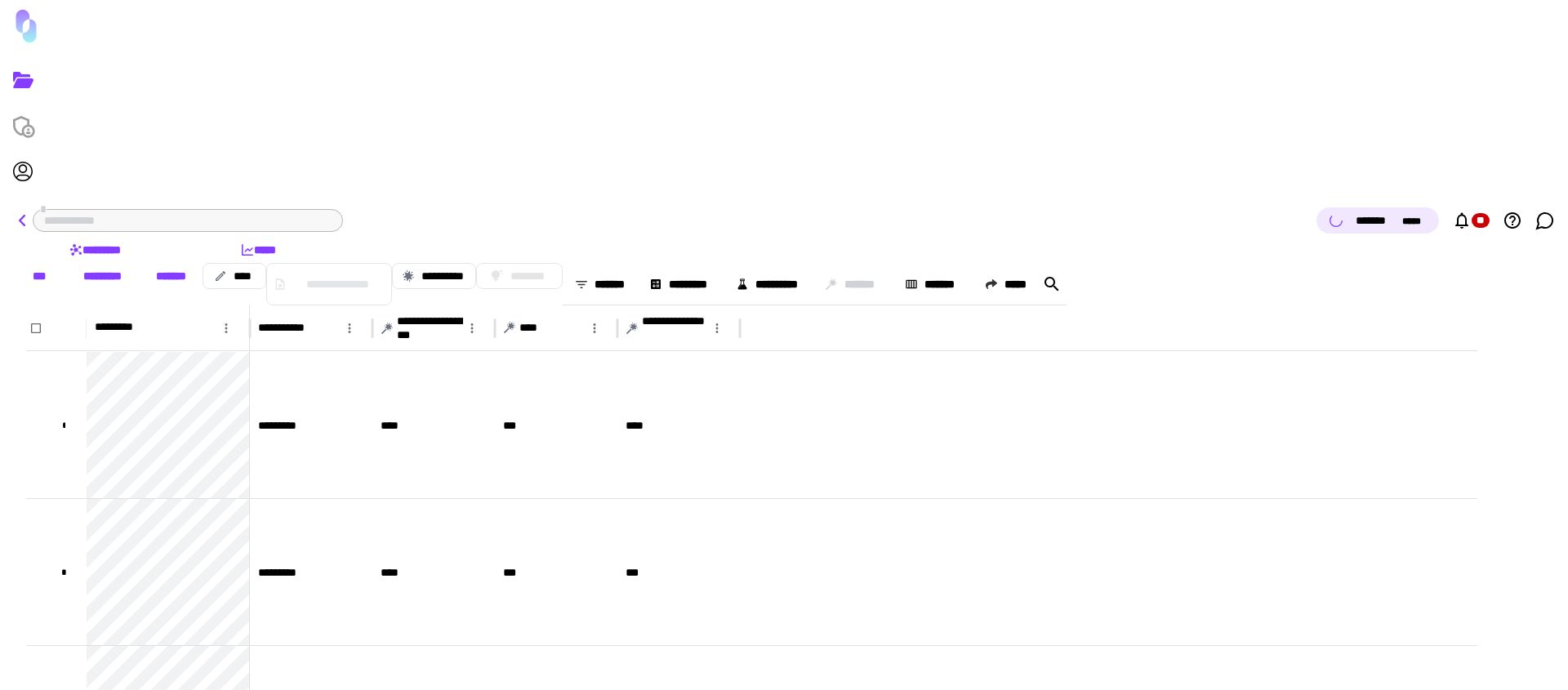 click 